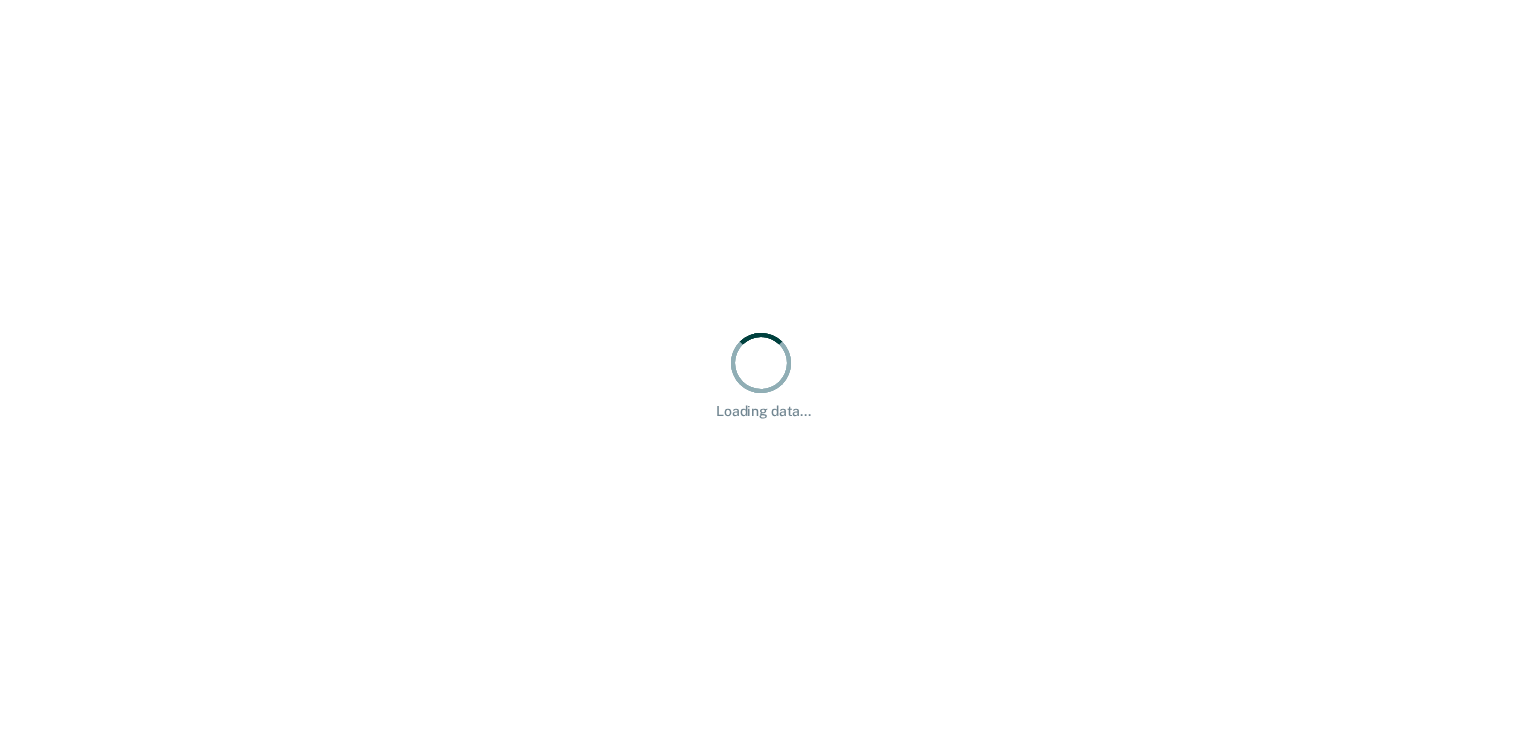 scroll, scrollTop: 0, scrollLeft: 0, axis: both 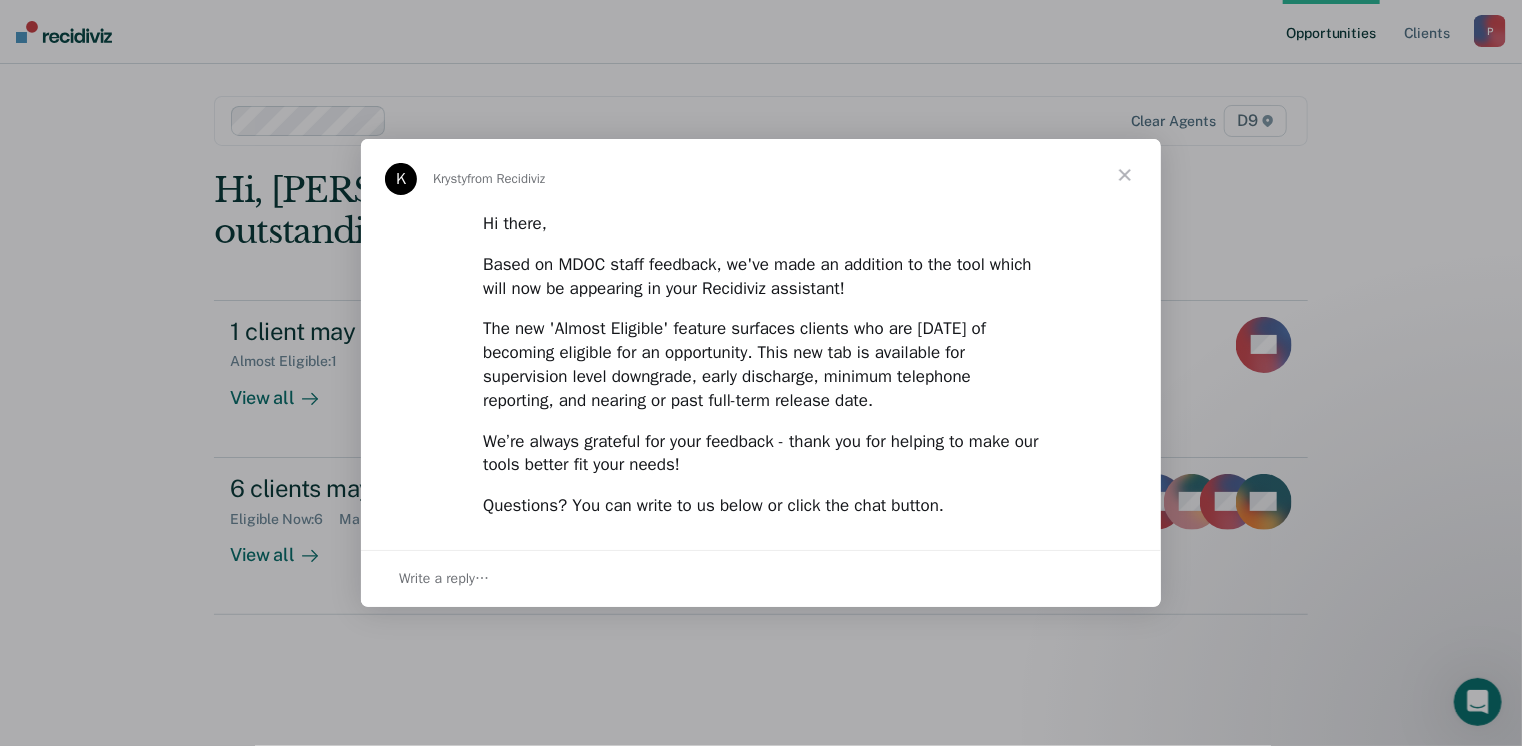 click at bounding box center [1125, 175] 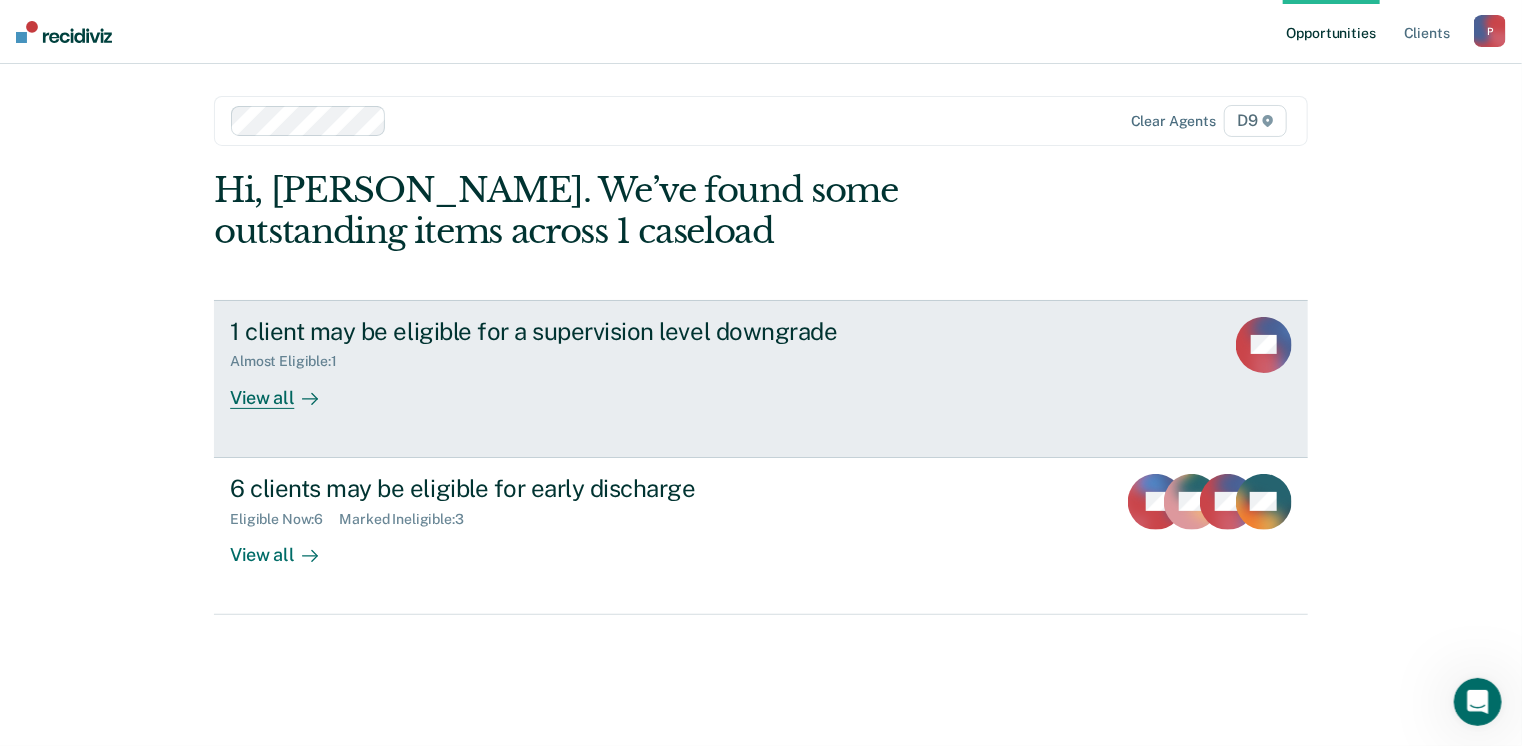 click on "View all" at bounding box center (286, 389) 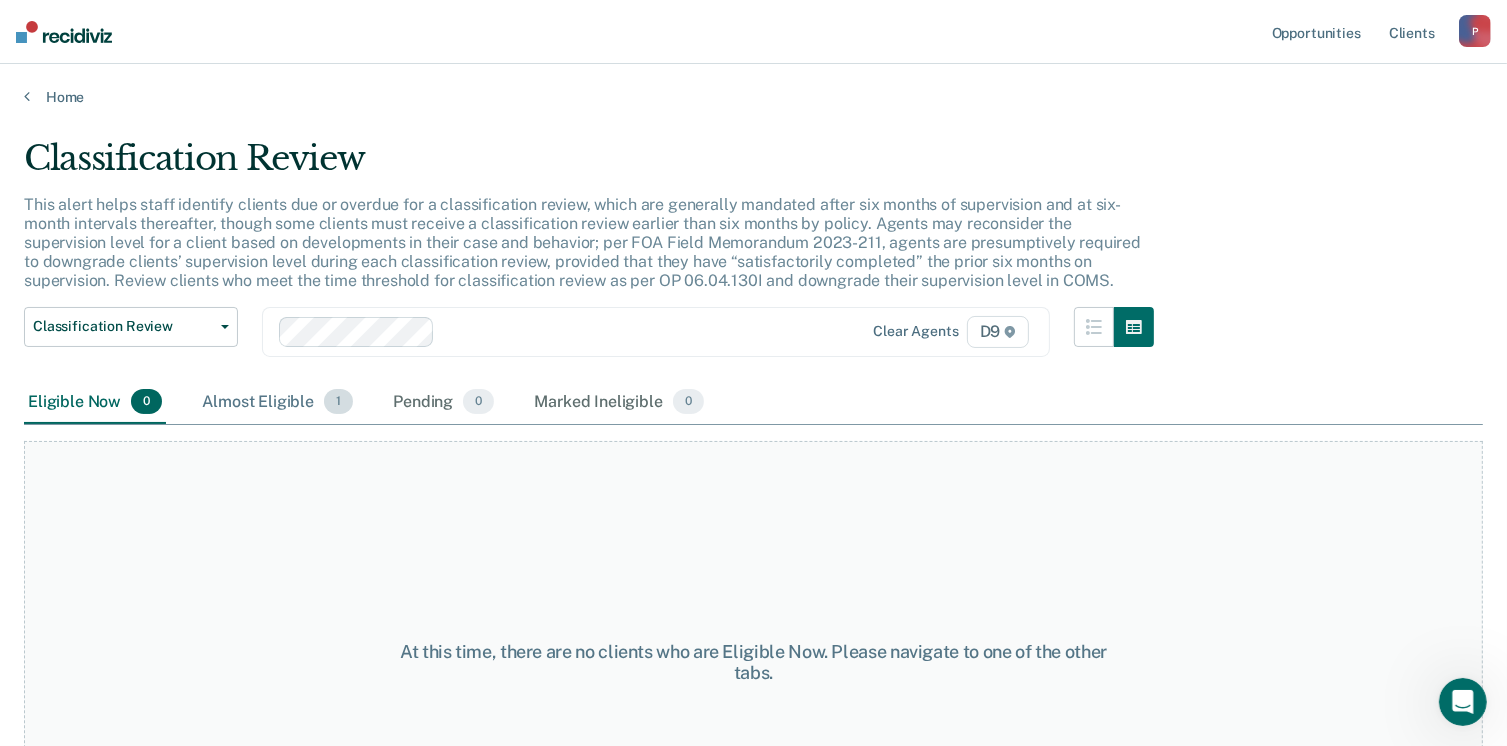 click on "Almost Eligible 1" at bounding box center [277, 403] 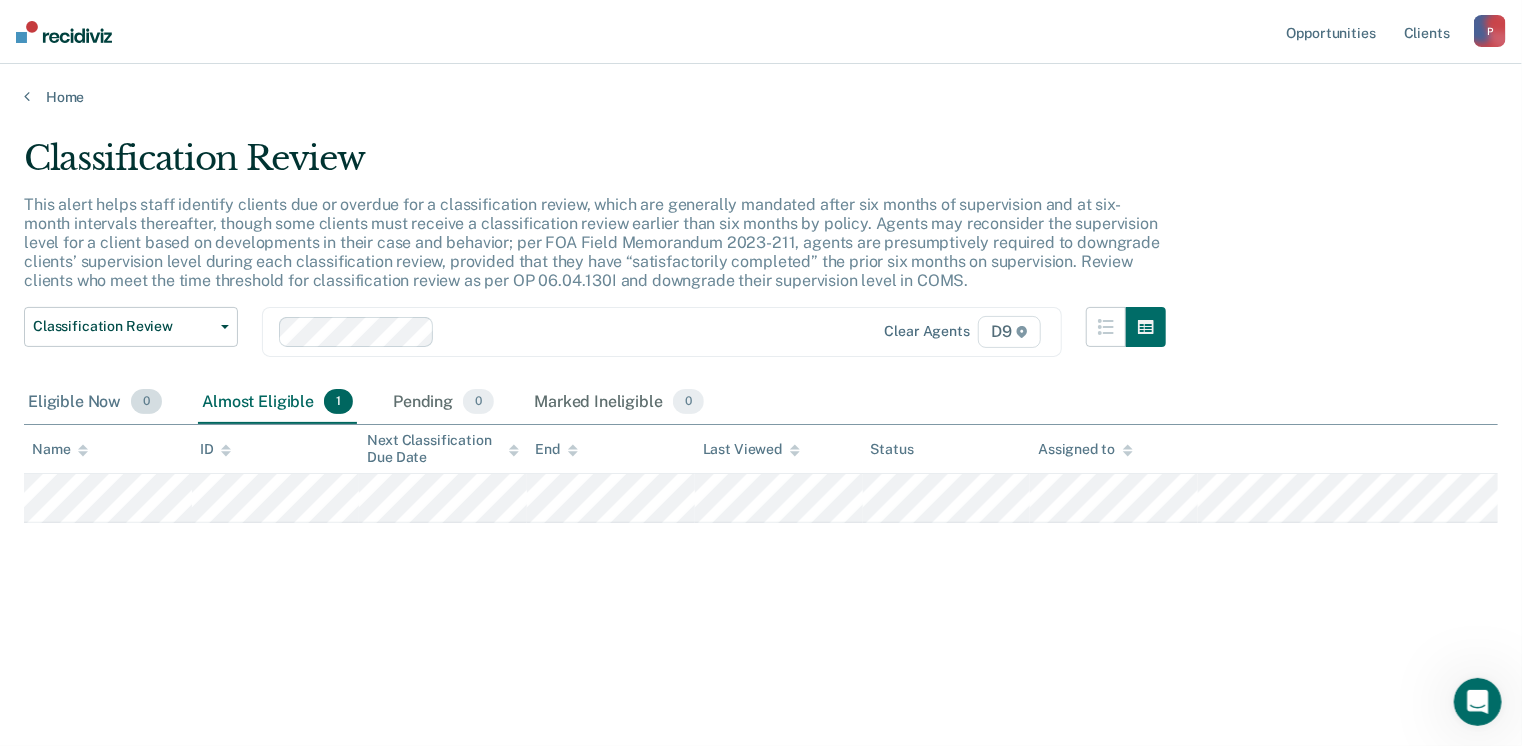 click on "Eligible Now 0" at bounding box center (95, 403) 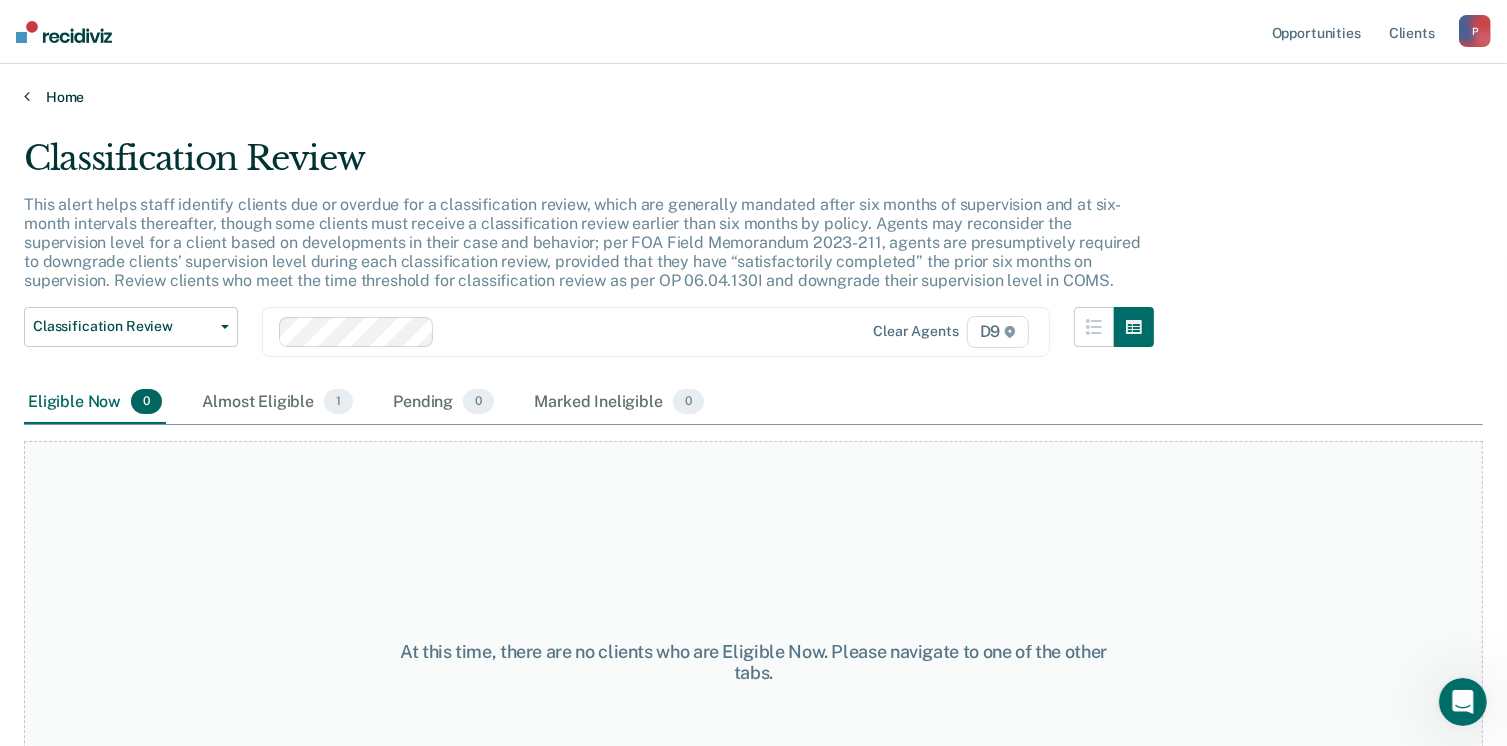 click on "Home" at bounding box center [753, 97] 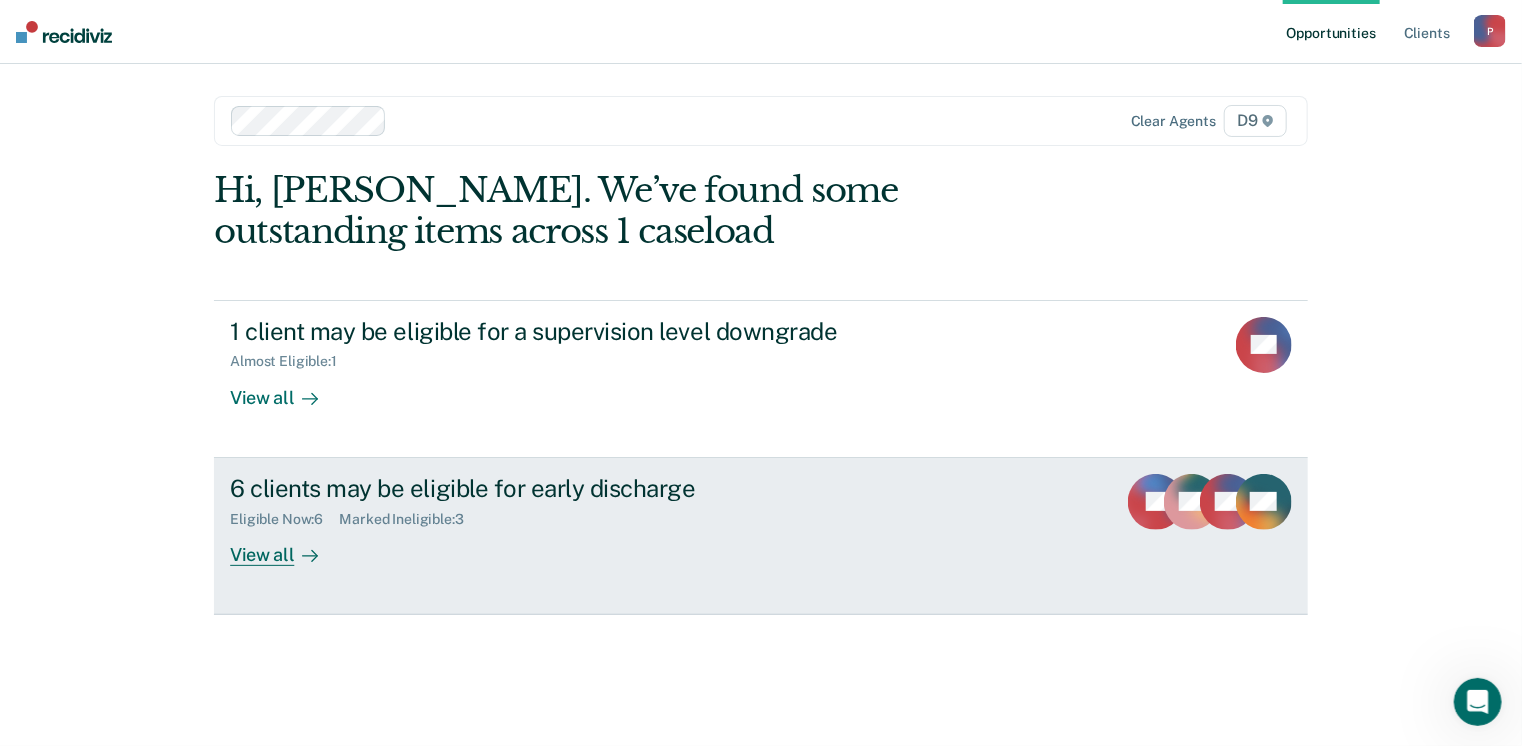click on "View all" at bounding box center (286, 546) 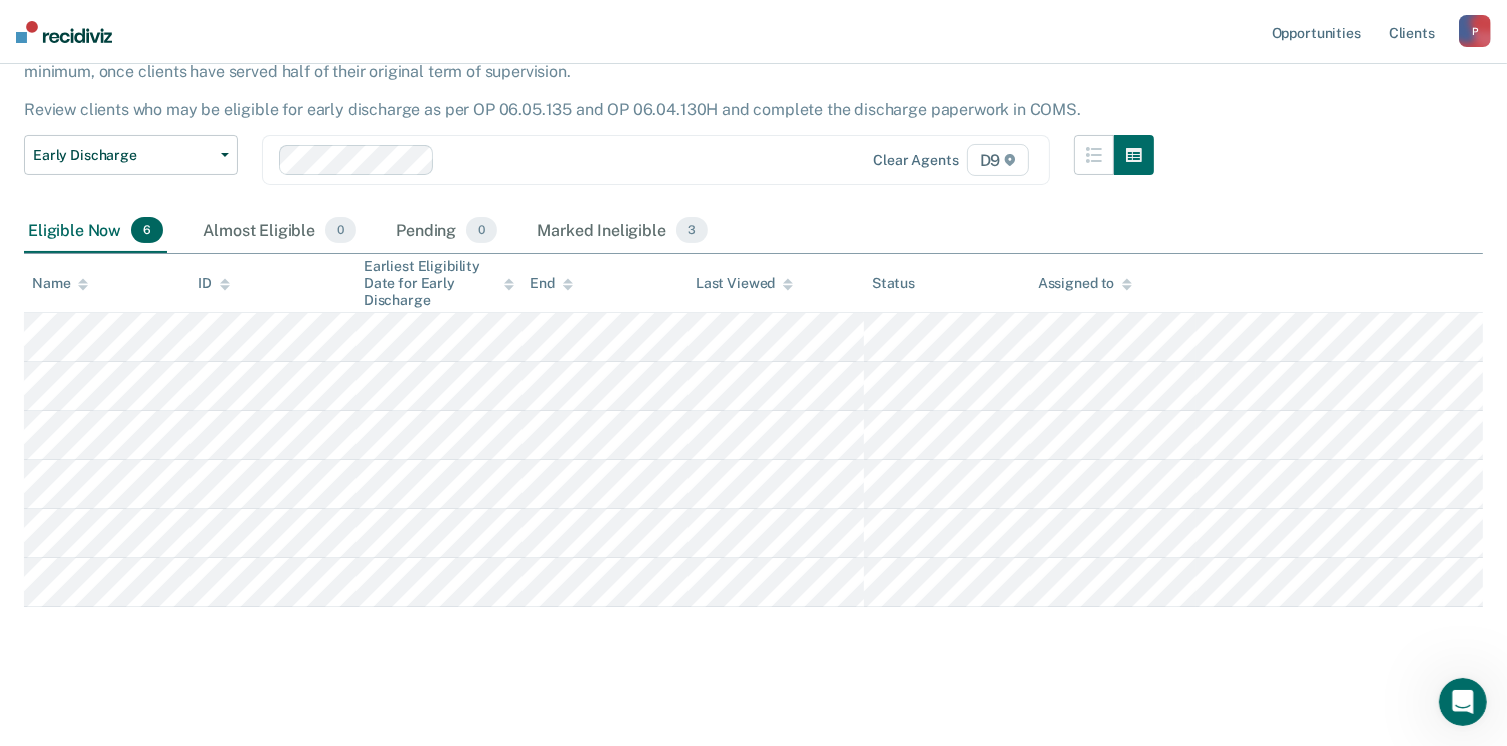 scroll, scrollTop: 155, scrollLeft: 0, axis: vertical 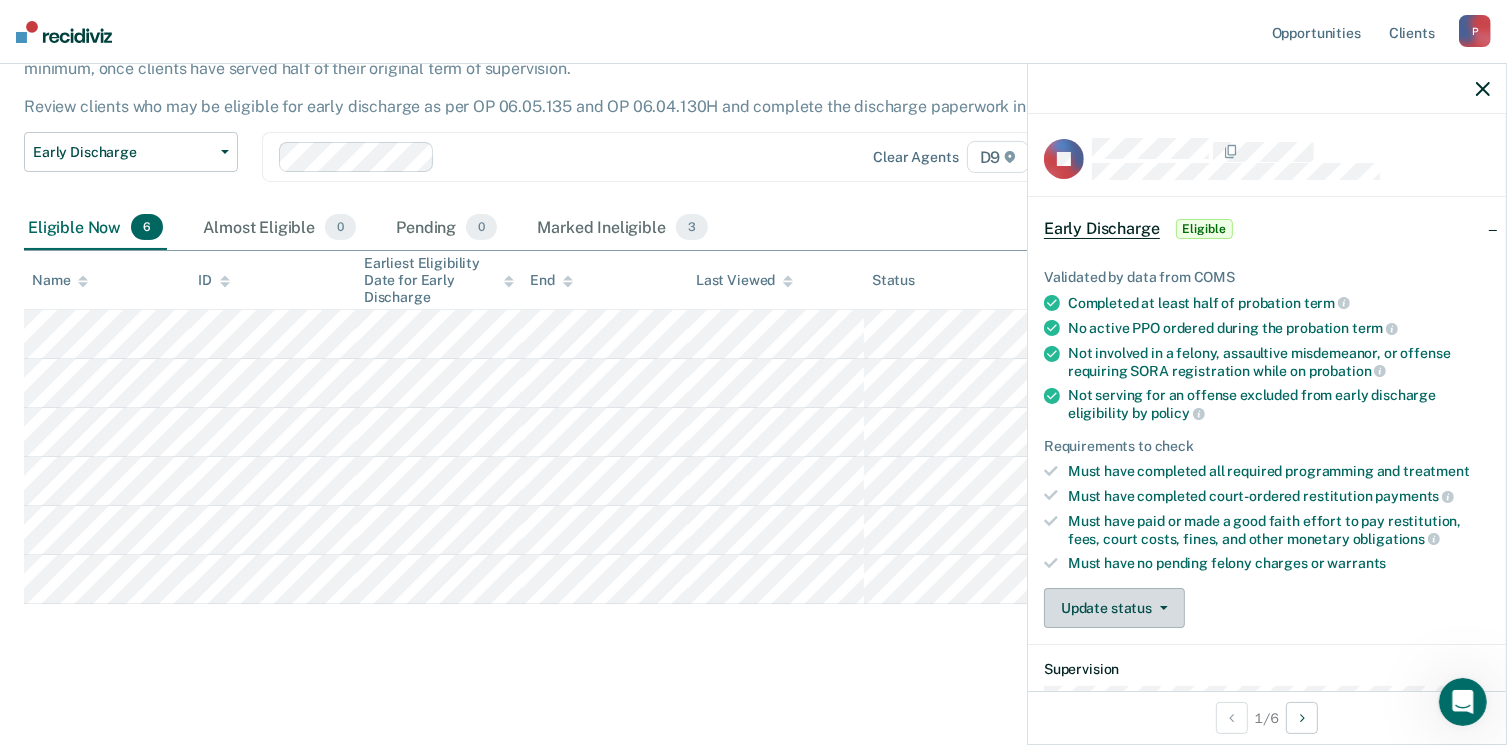 click on "Update status" at bounding box center [1114, 608] 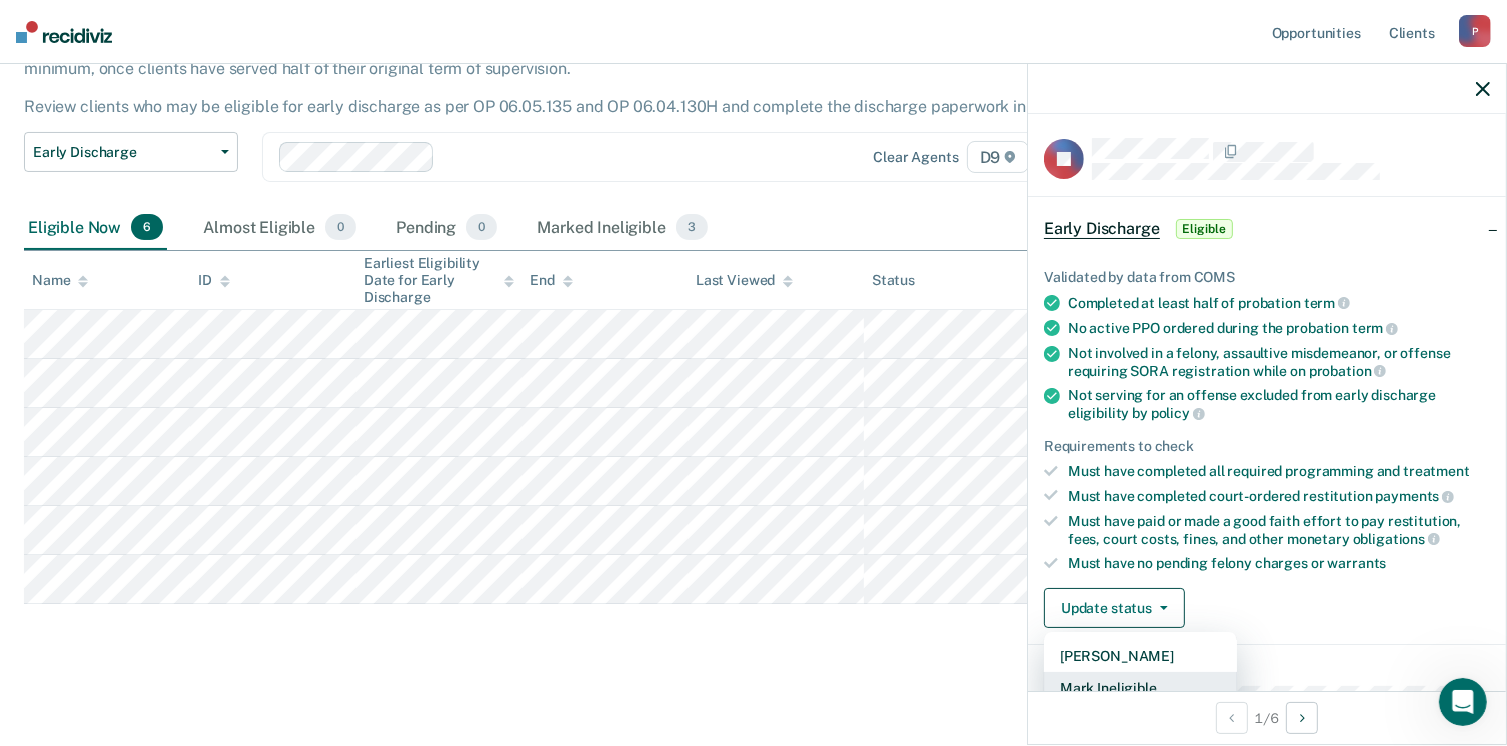 scroll, scrollTop: 5, scrollLeft: 0, axis: vertical 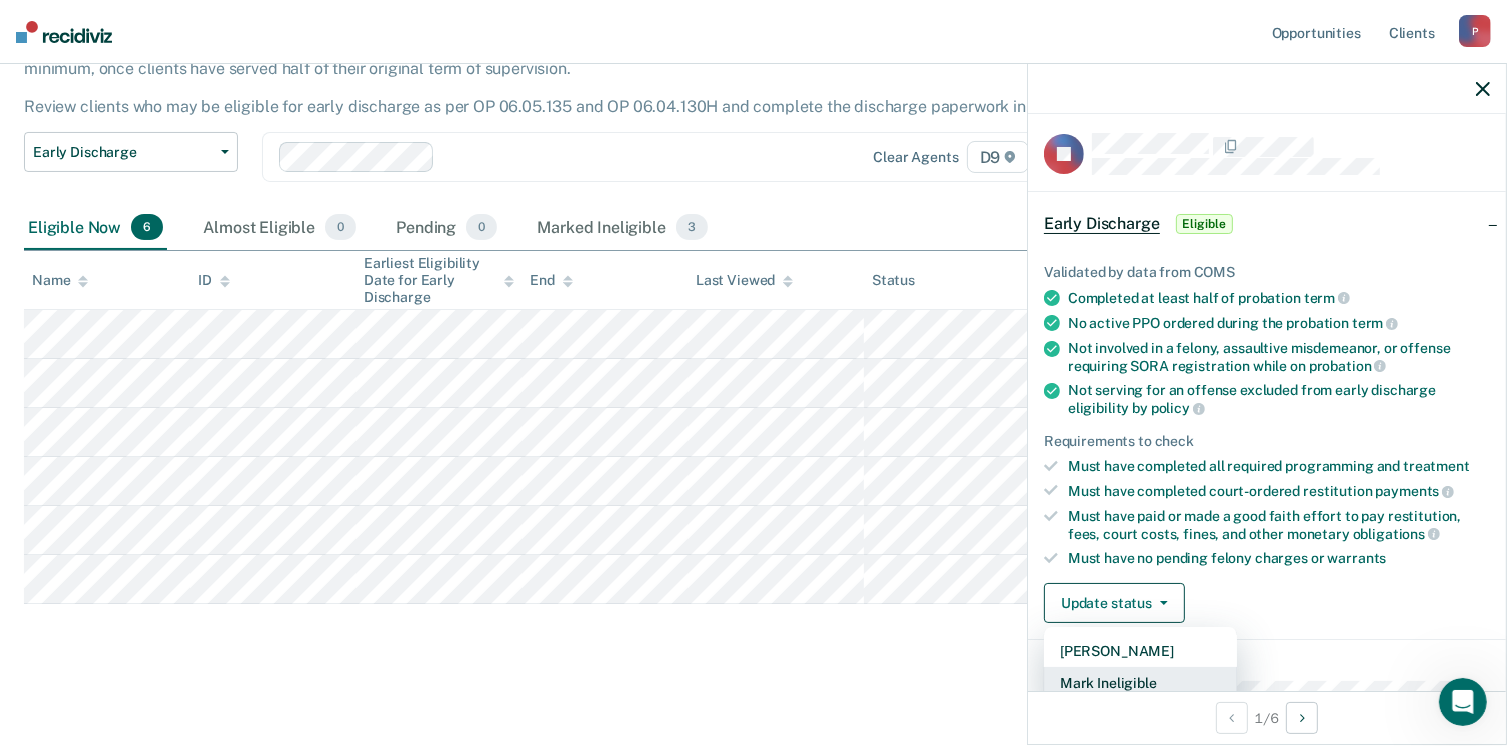 click on "Mark Ineligible" at bounding box center [1140, 683] 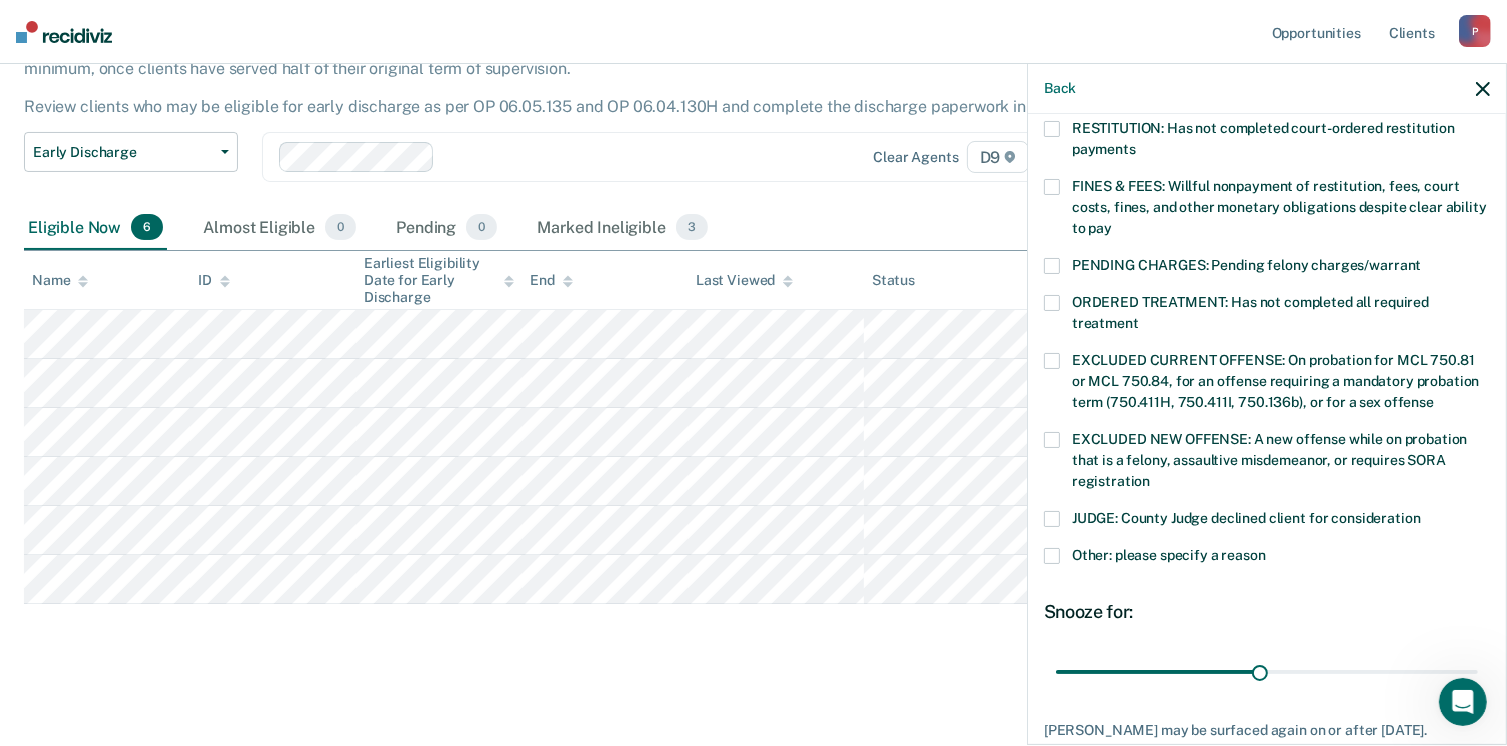 scroll, scrollTop: 430, scrollLeft: 0, axis: vertical 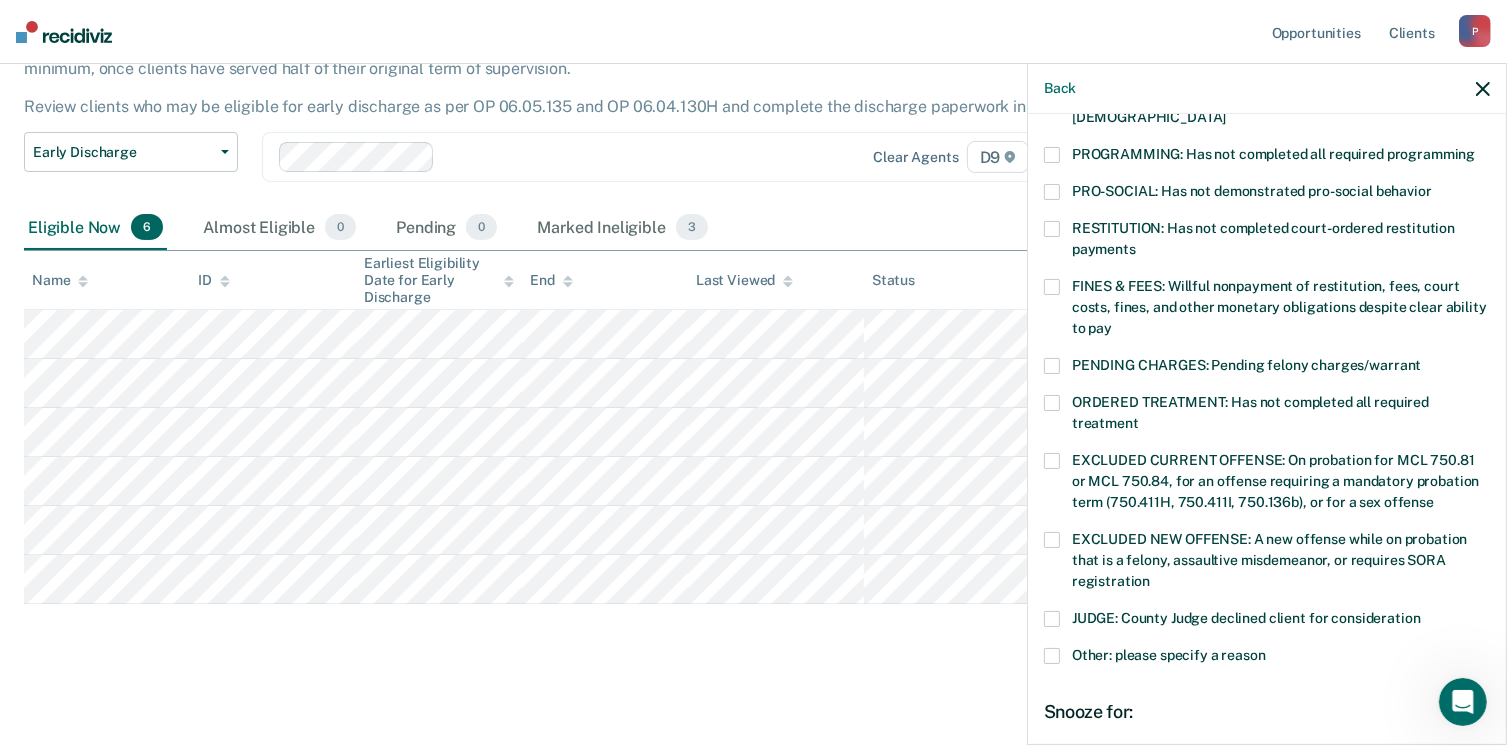 click at bounding box center [1052, 229] 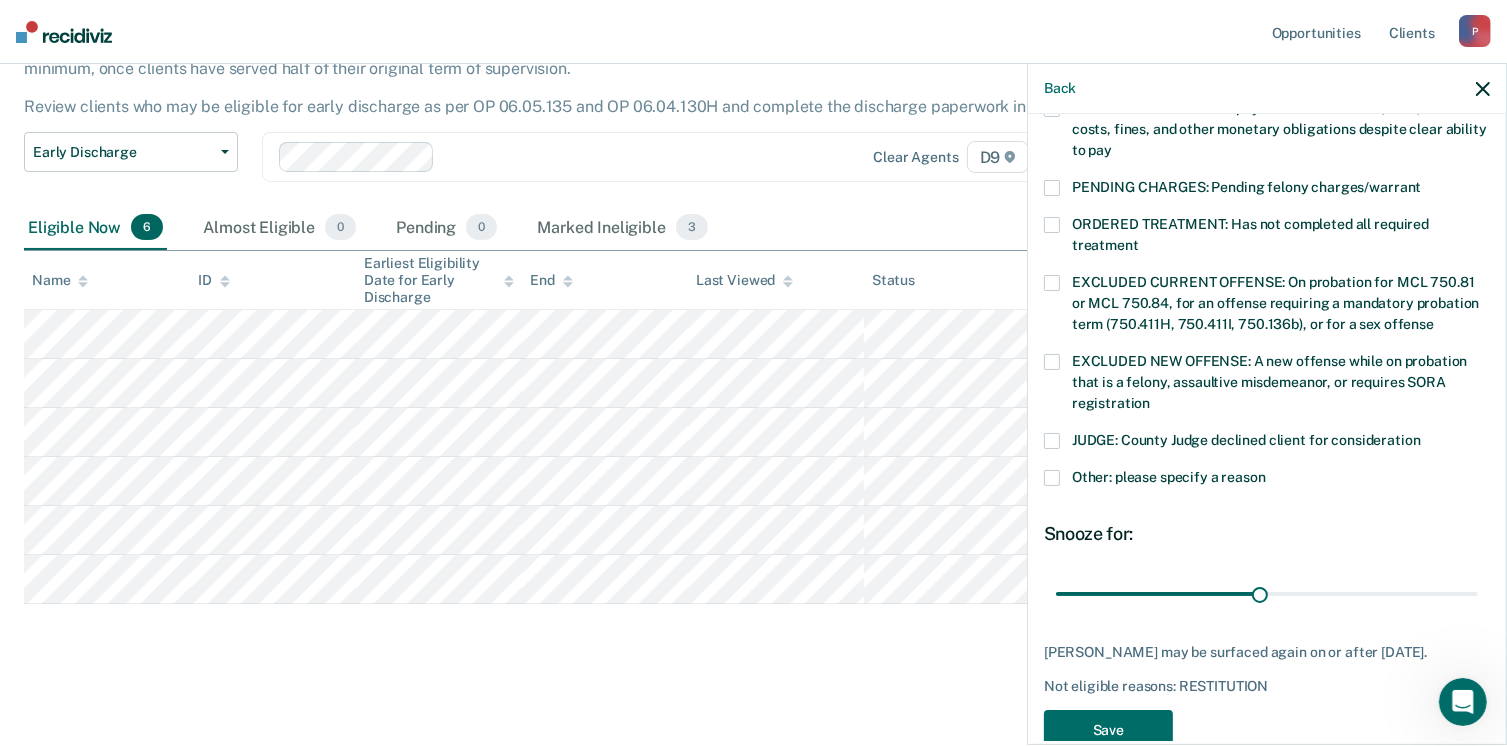 scroll, scrollTop: 630, scrollLeft: 0, axis: vertical 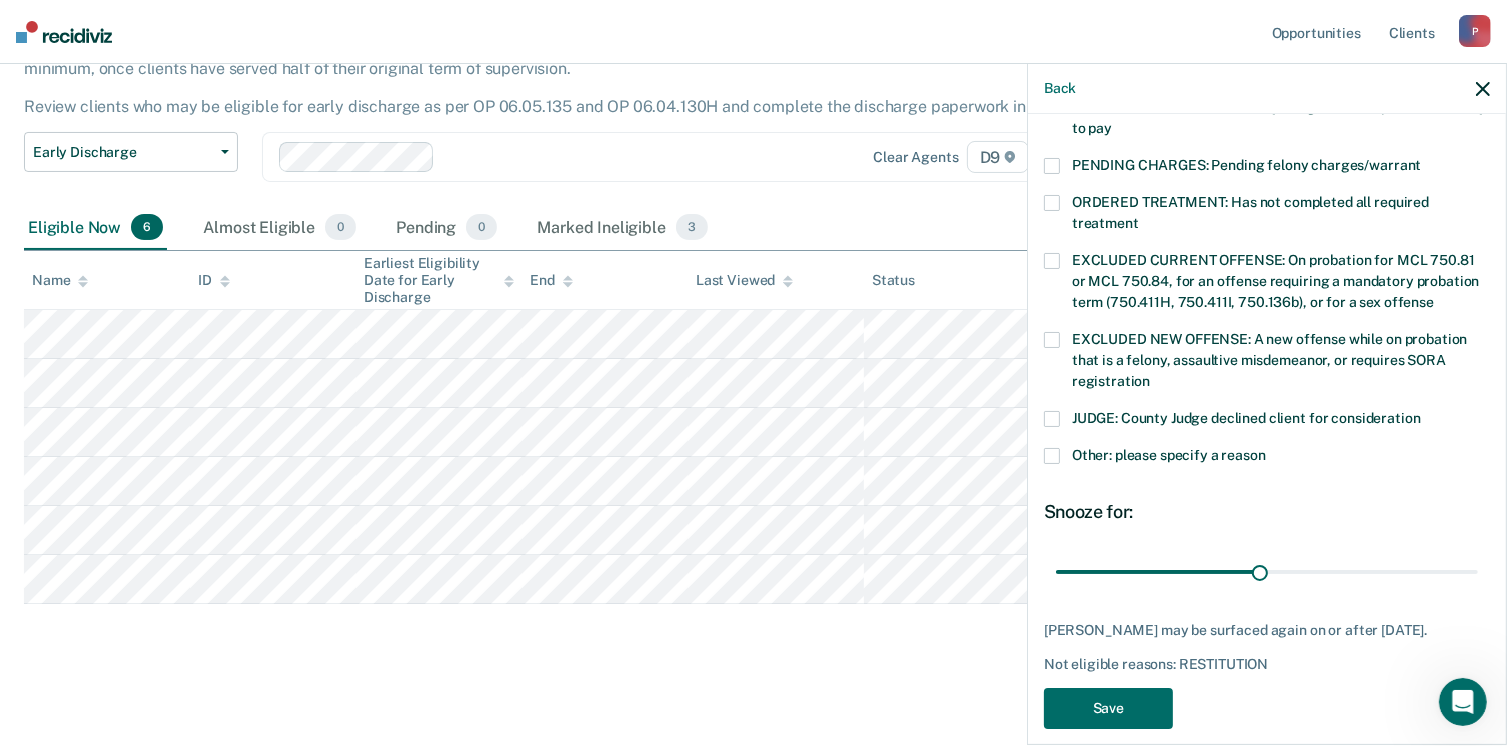 click on "Other: please specify a reason" at bounding box center (1267, 458) 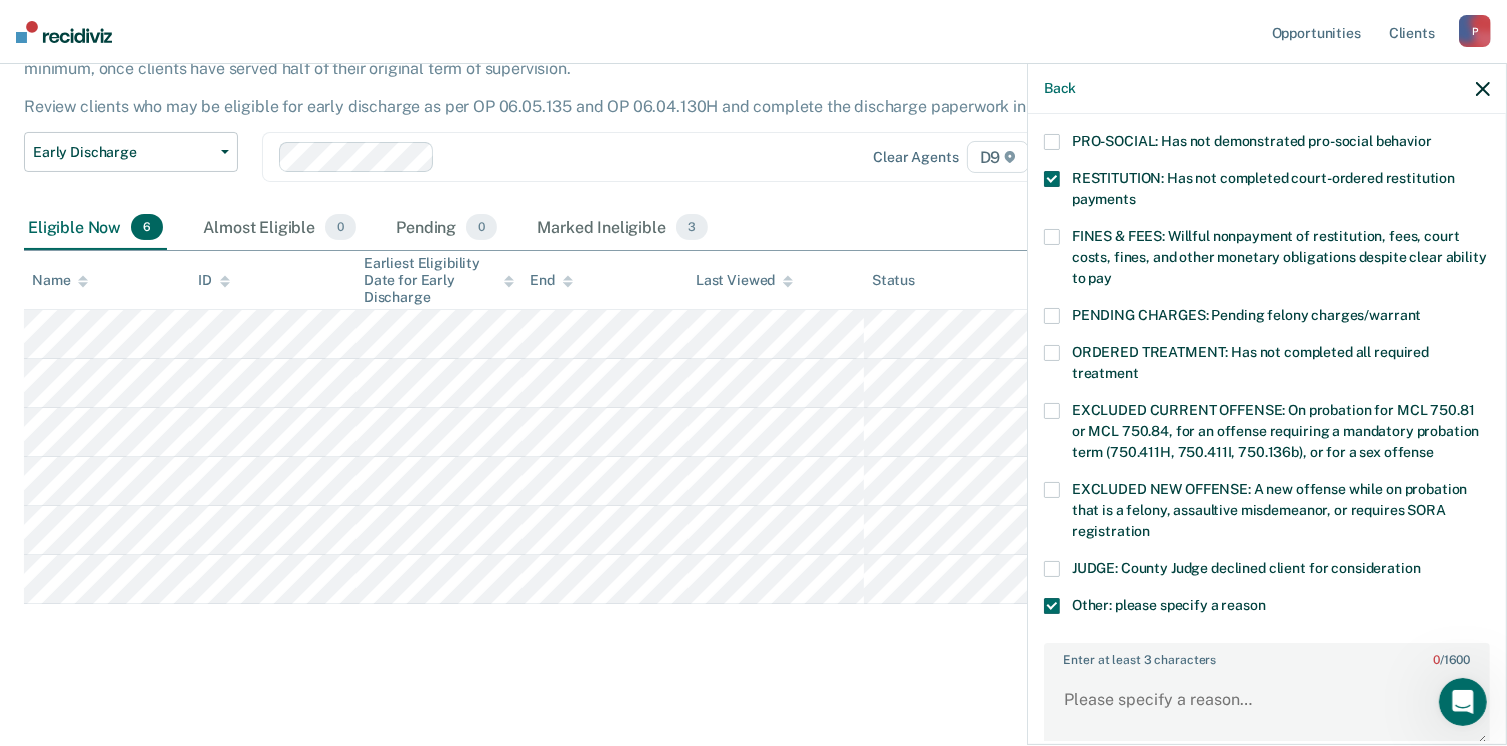 scroll, scrollTop: 530, scrollLeft: 0, axis: vertical 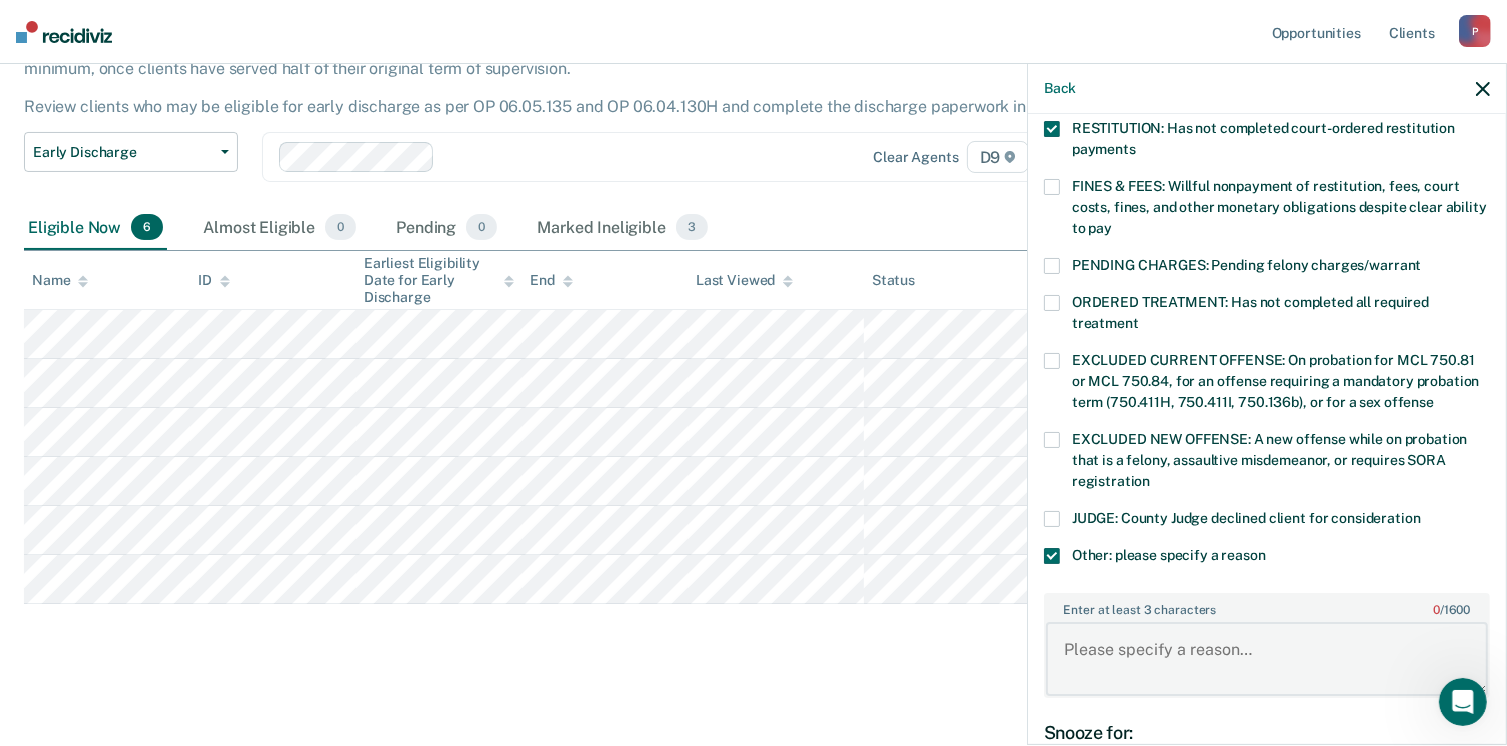 click on "Enter at least 3 characters 0  /  1600" at bounding box center [1267, 659] 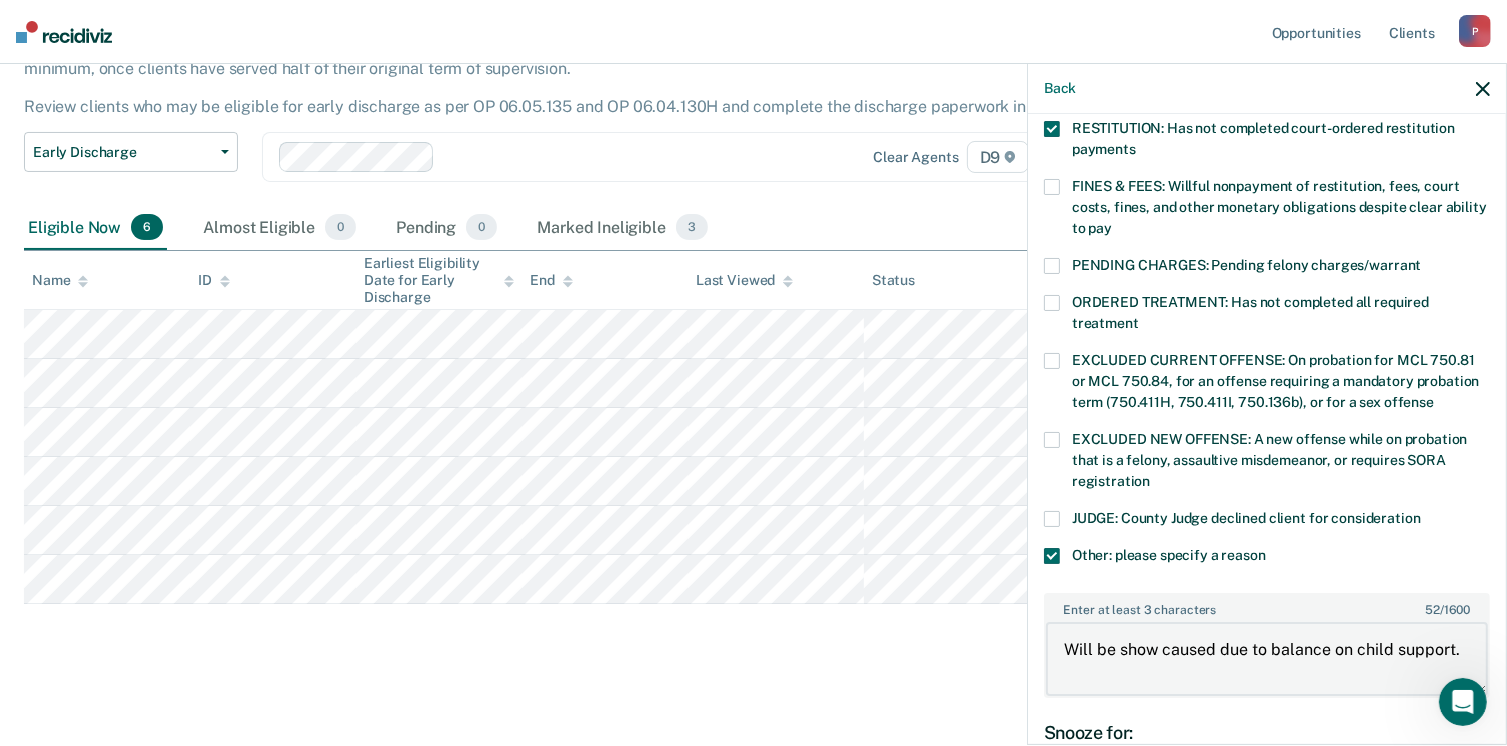 scroll, scrollTop: 749, scrollLeft: 0, axis: vertical 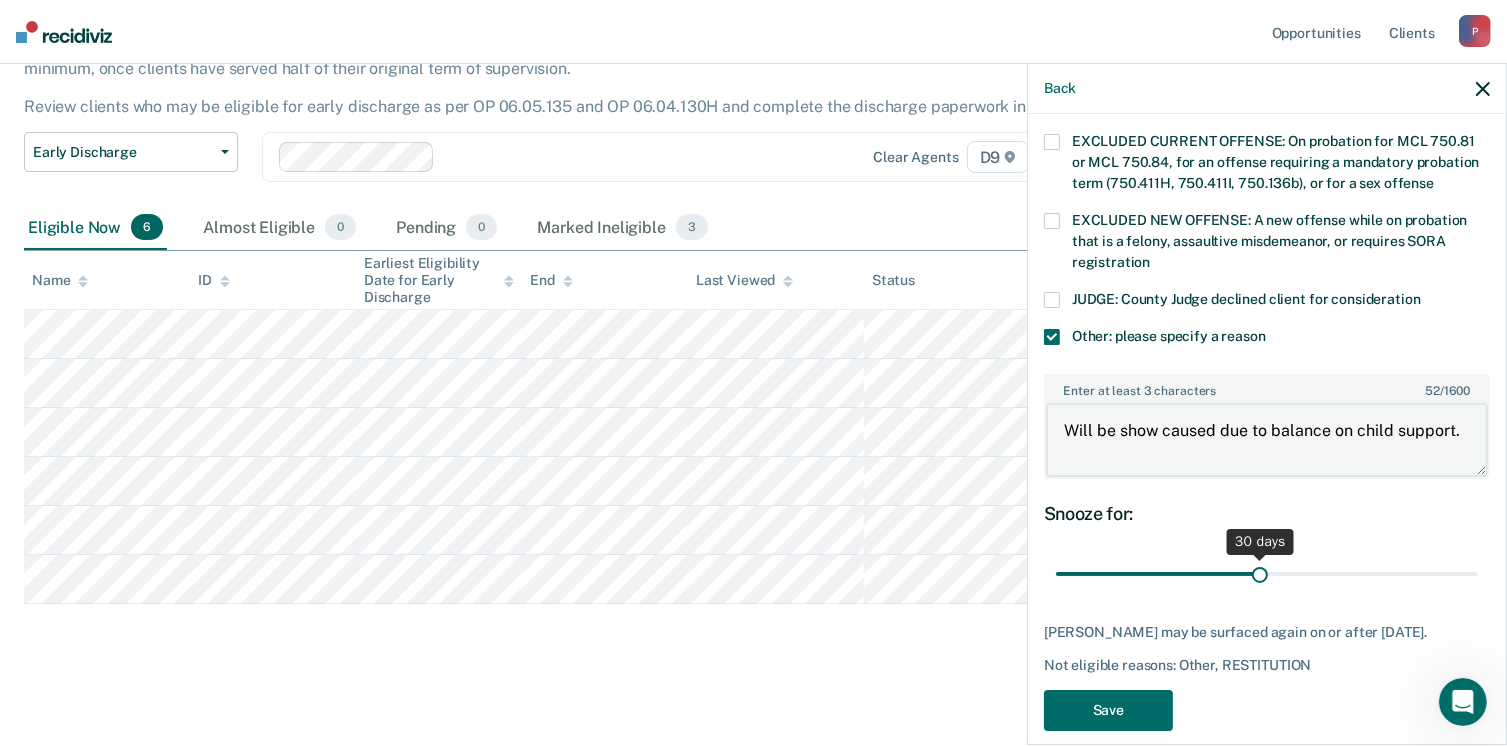 type on "Will be show caused due to balance on child support." 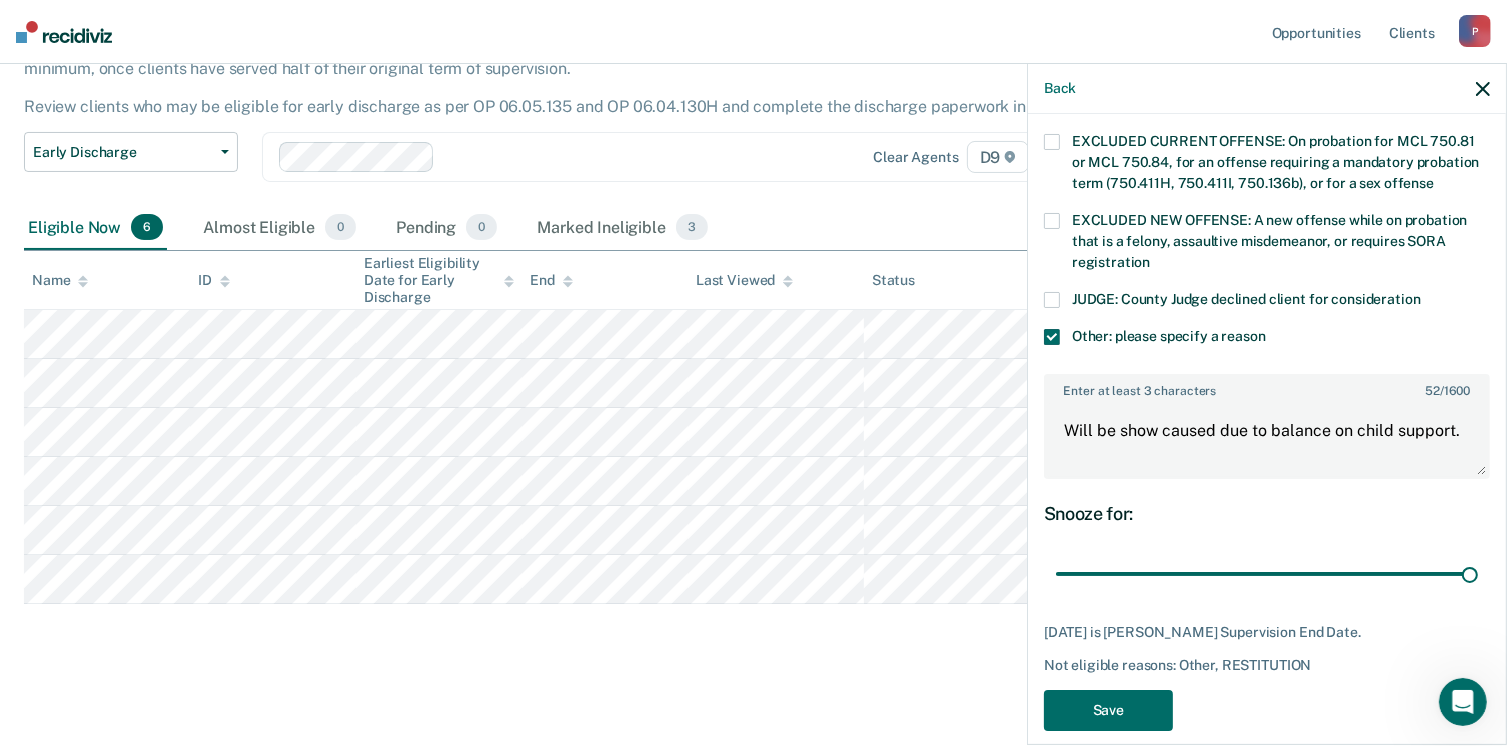 drag, startPoint x: 1254, startPoint y: 555, endPoint x: 1408, endPoint y: 580, distance: 156.01602 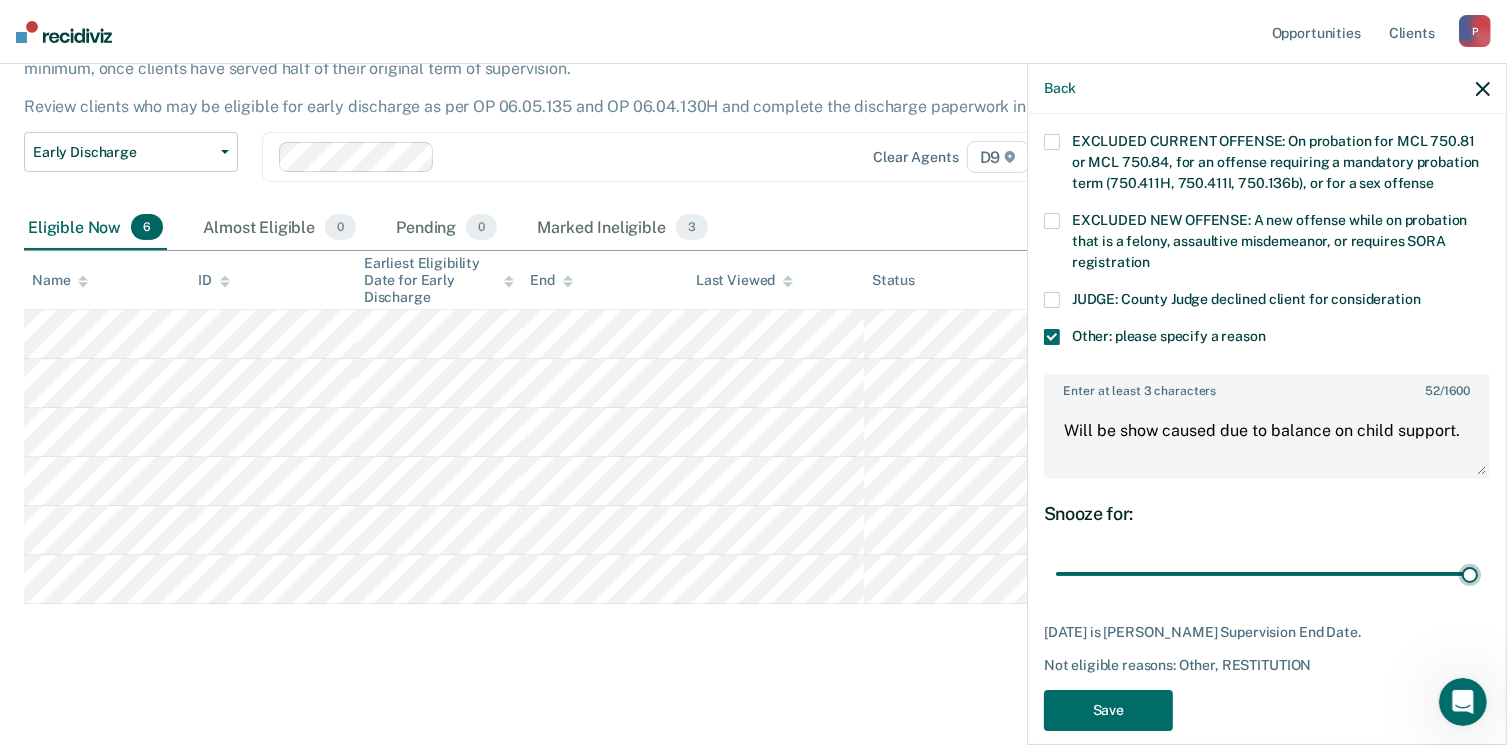 type on "61" 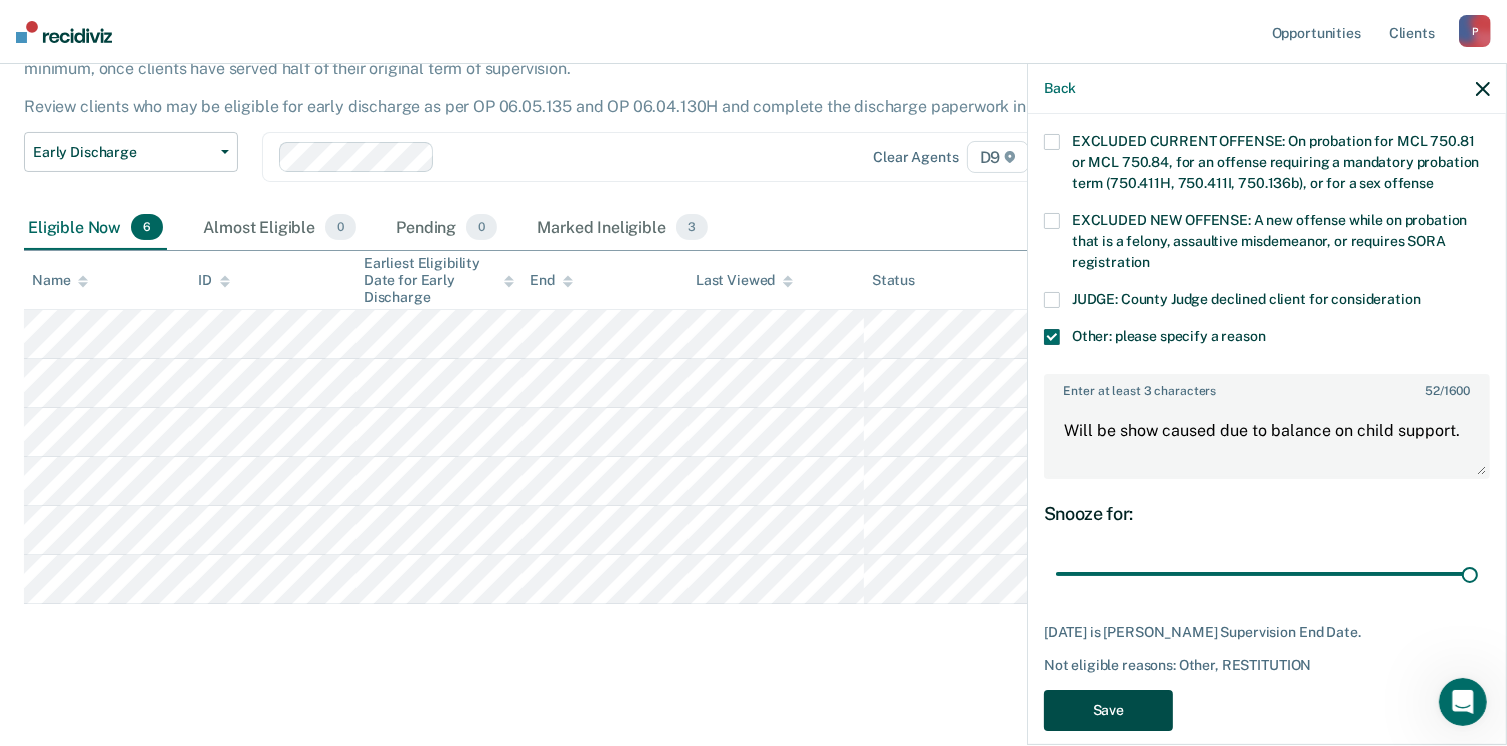 click on "Save" at bounding box center [1108, 710] 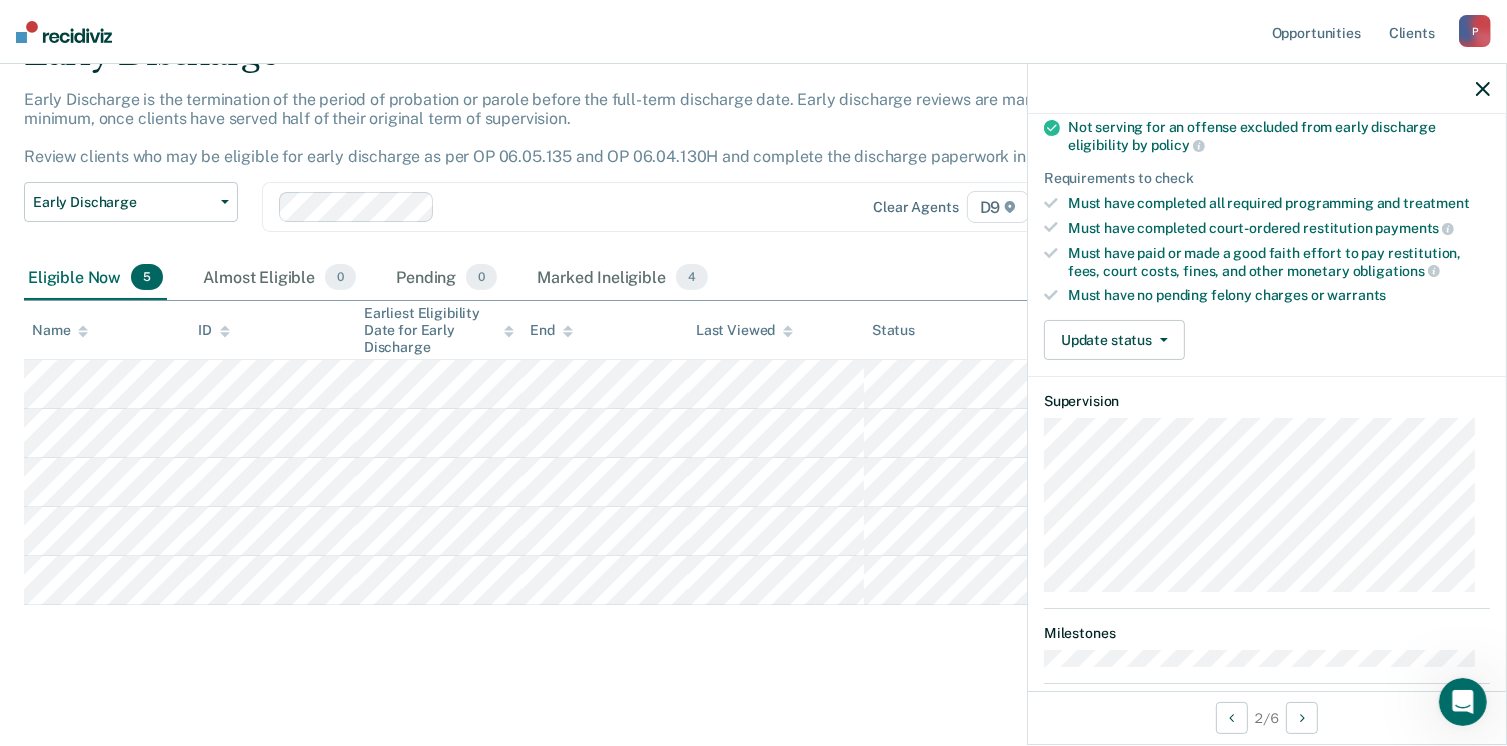 scroll, scrollTop: 271, scrollLeft: 0, axis: vertical 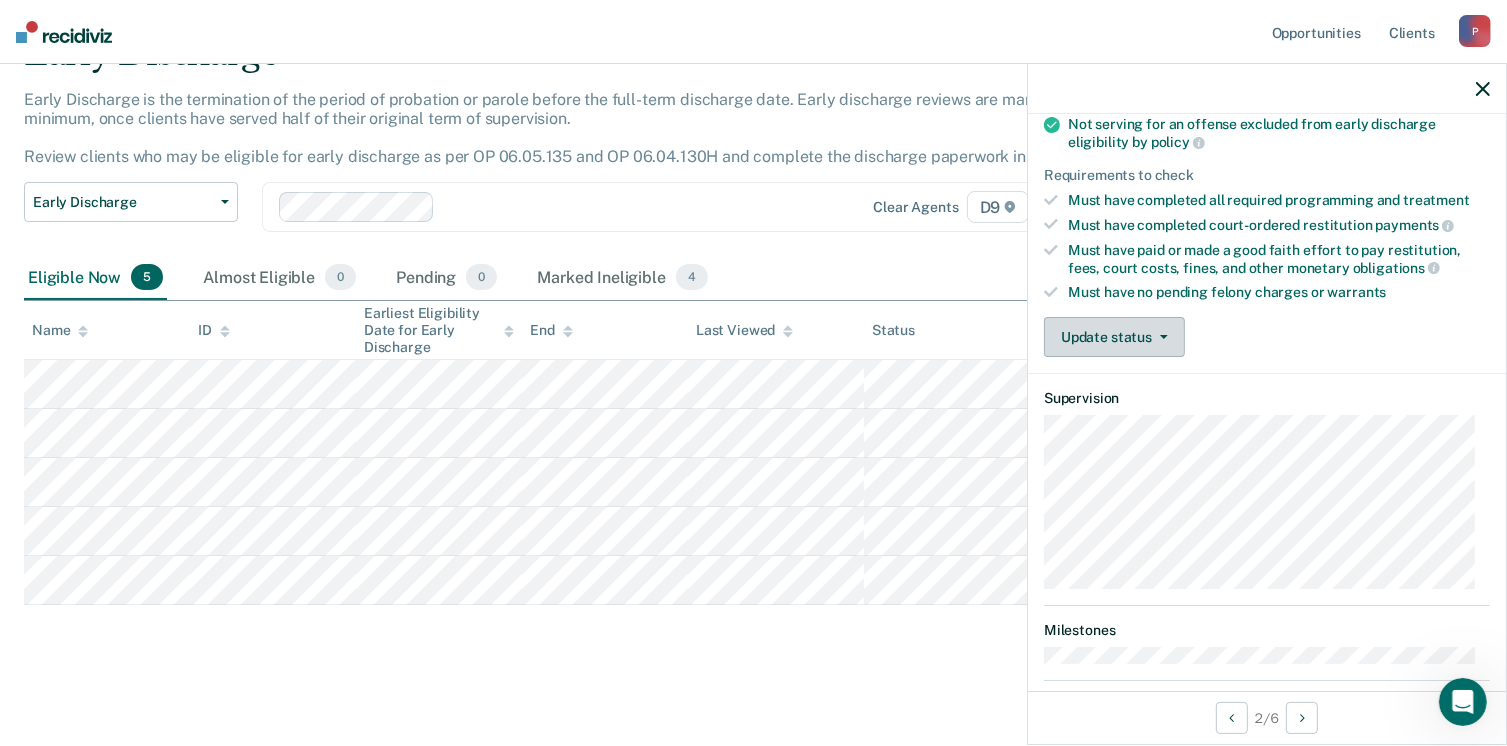click on "Update status" at bounding box center [1114, 337] 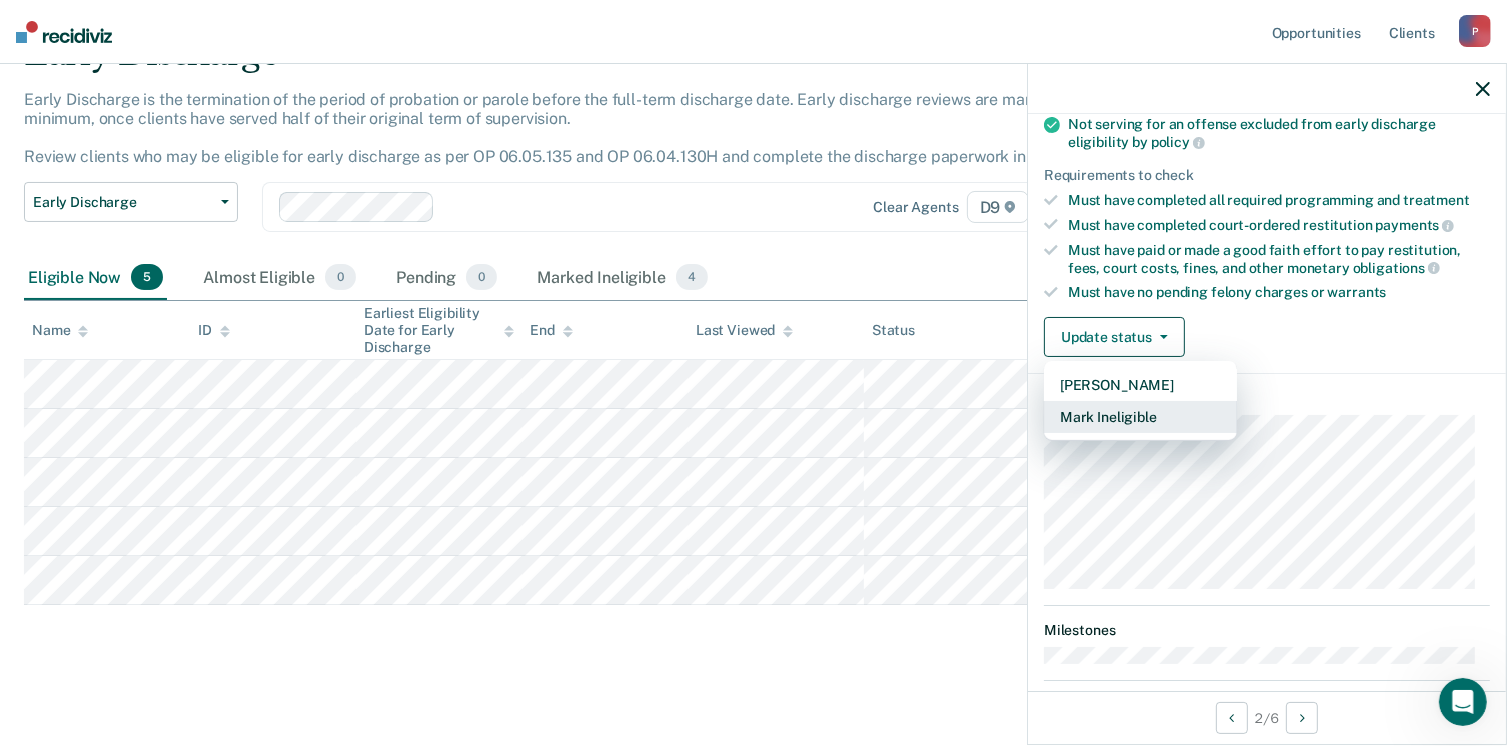 click on "Mark Ineligible" at bounding box center [1140, 417] 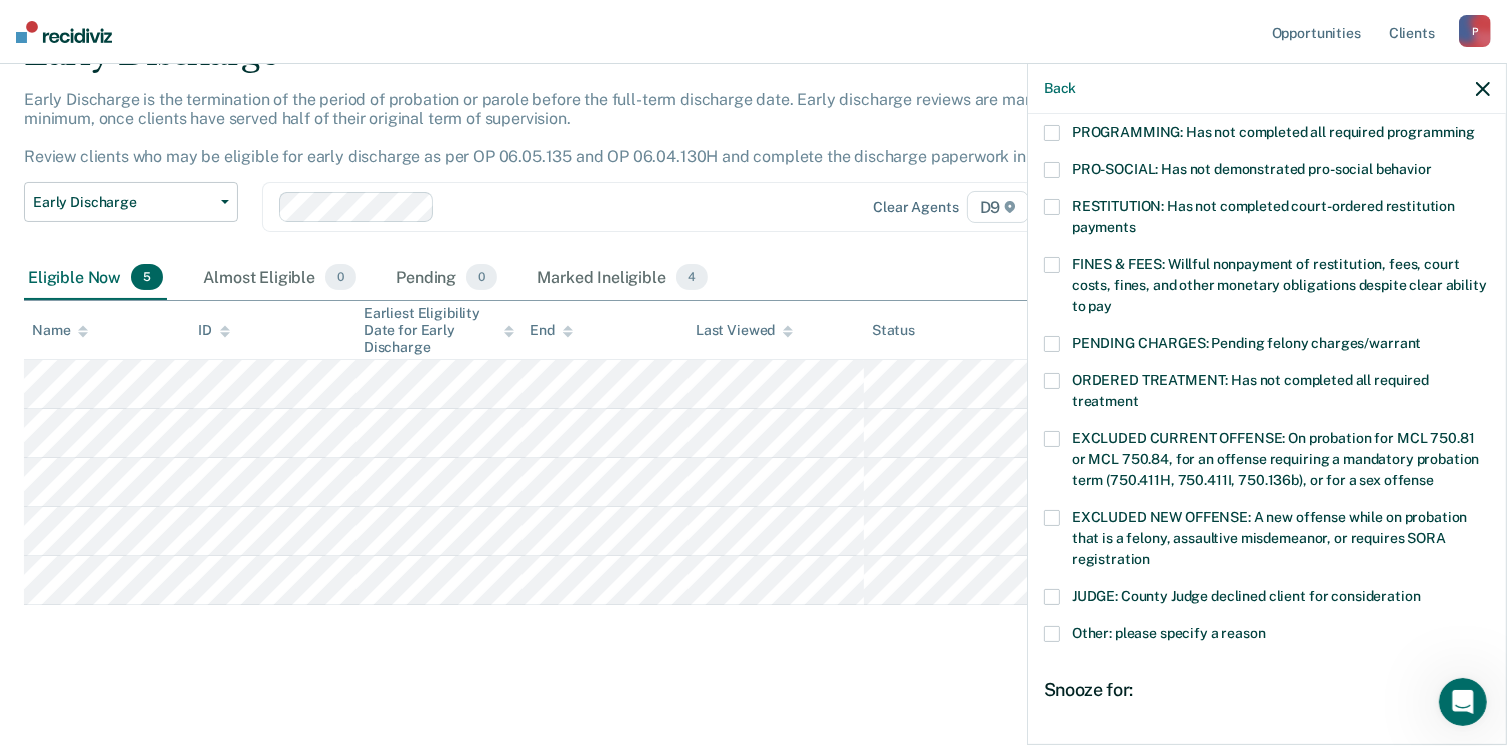 scroll, scrollTop: 500, scrollLeft: 0, axis: vertical 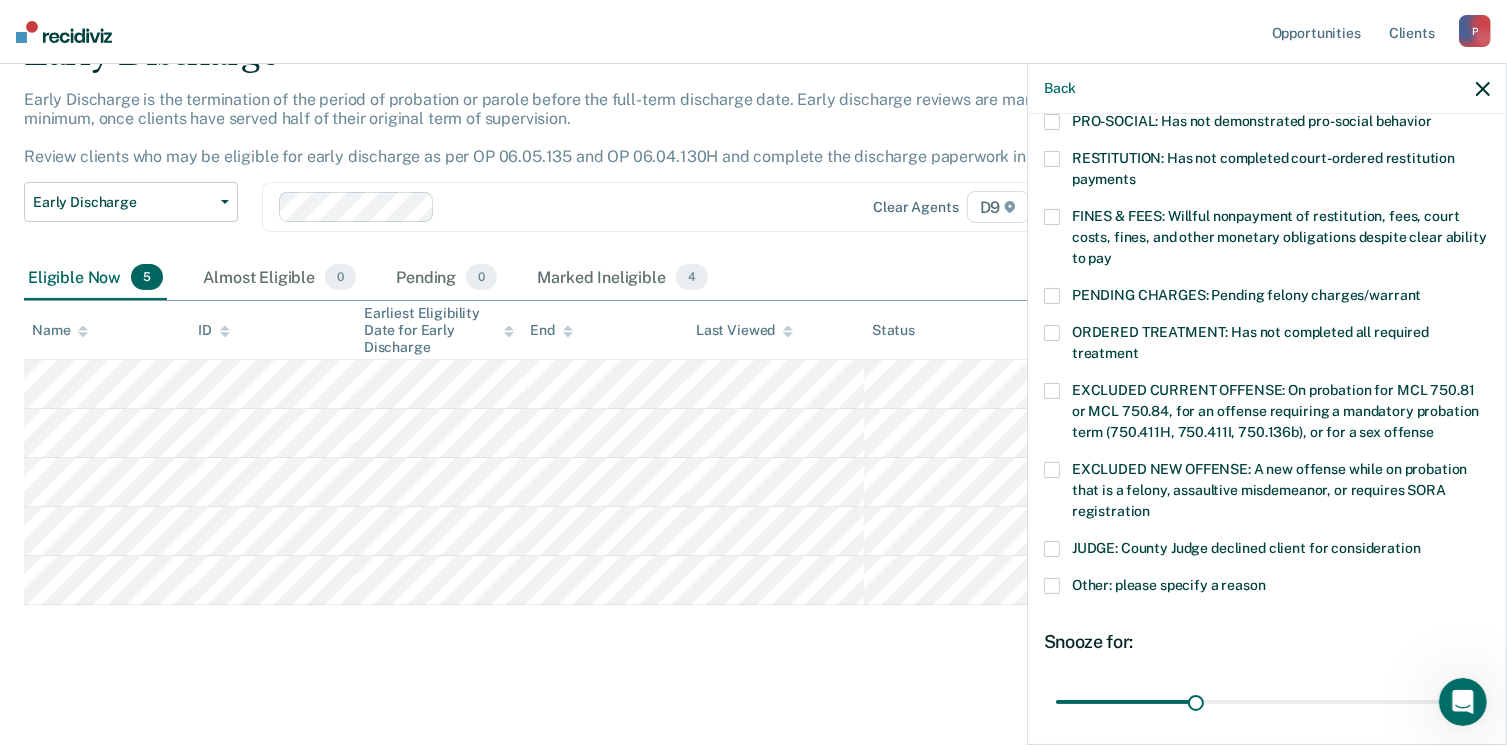click at bounding box center [1052, 549] 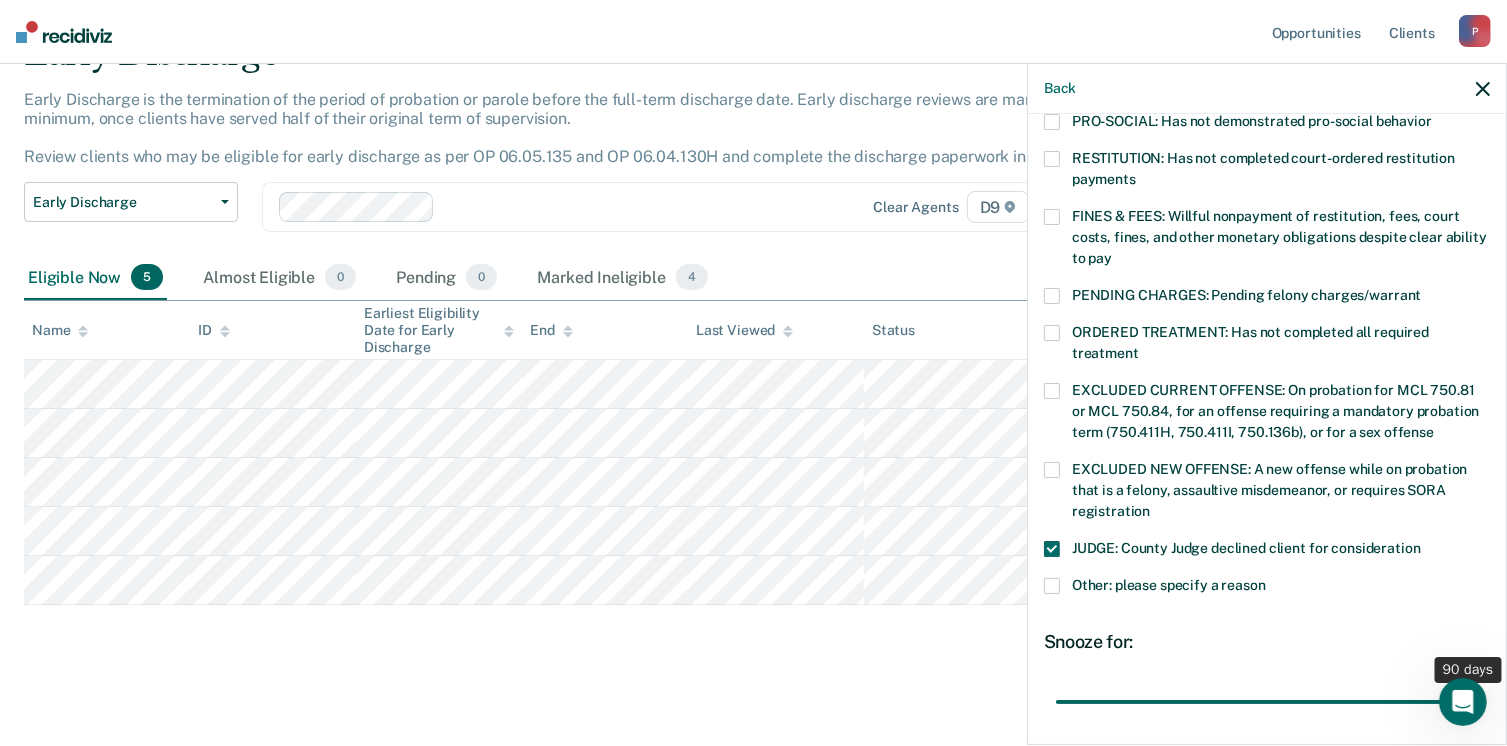 drag, startPoint x: 1189, startPoint y: 677, endPoint x: 1476, endPoint y: 665, distance: 287.25076 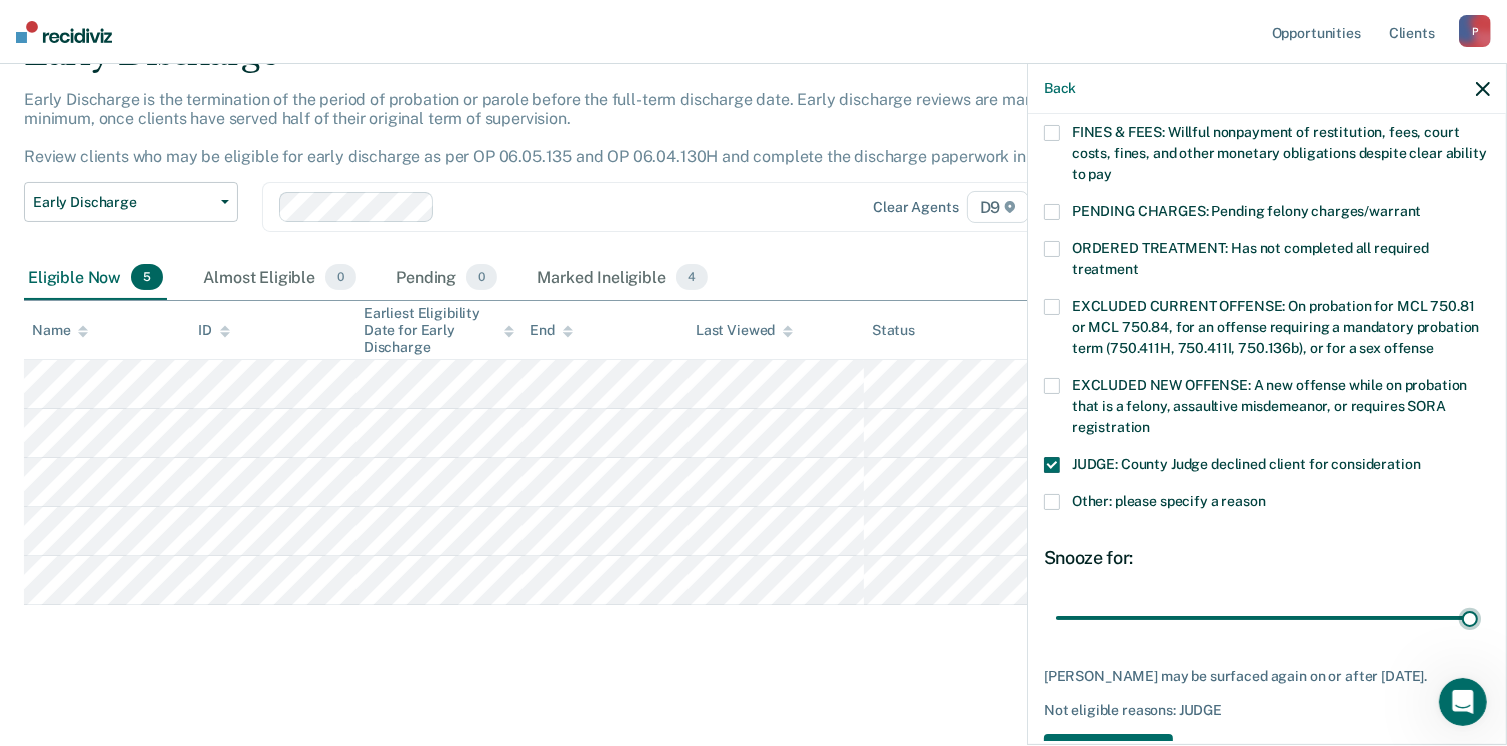 scroll, scrollTop: 647, scrollLeft: 0, axis: vertical 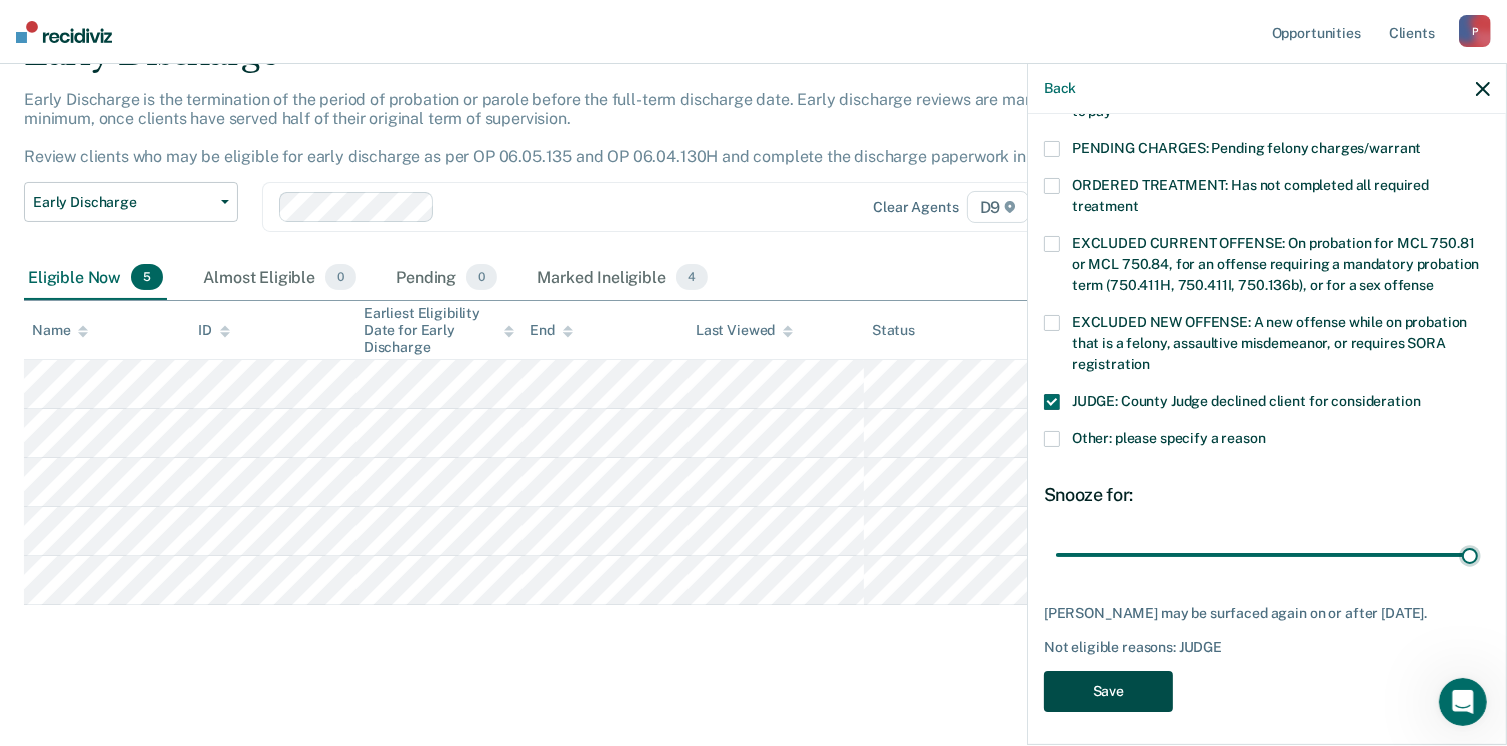 drag, startPoint x: 1117, startPoint y: 681, endPoint x: 1109, endPoint y: 671, distance: 12.806249 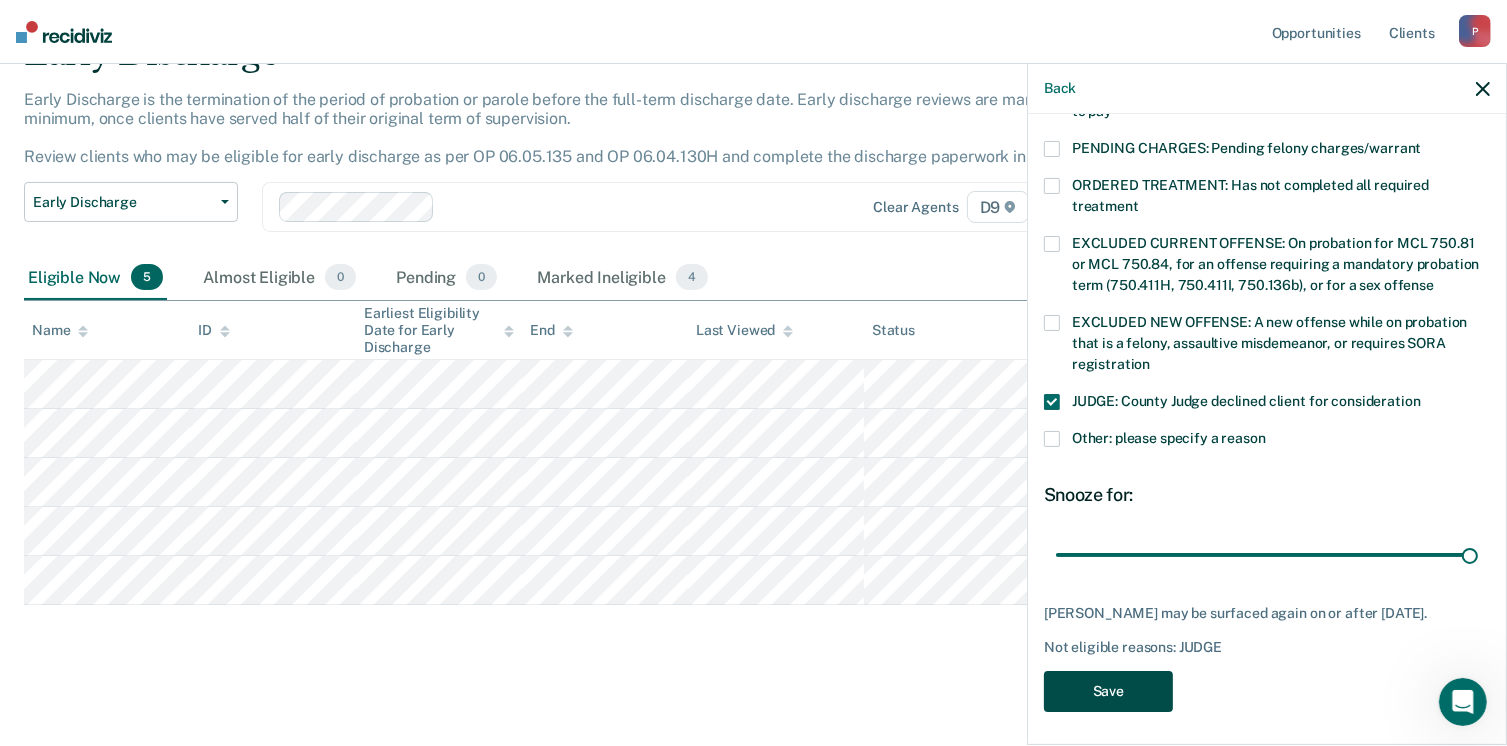 click on "Save" at bounding box center [1108, 691] 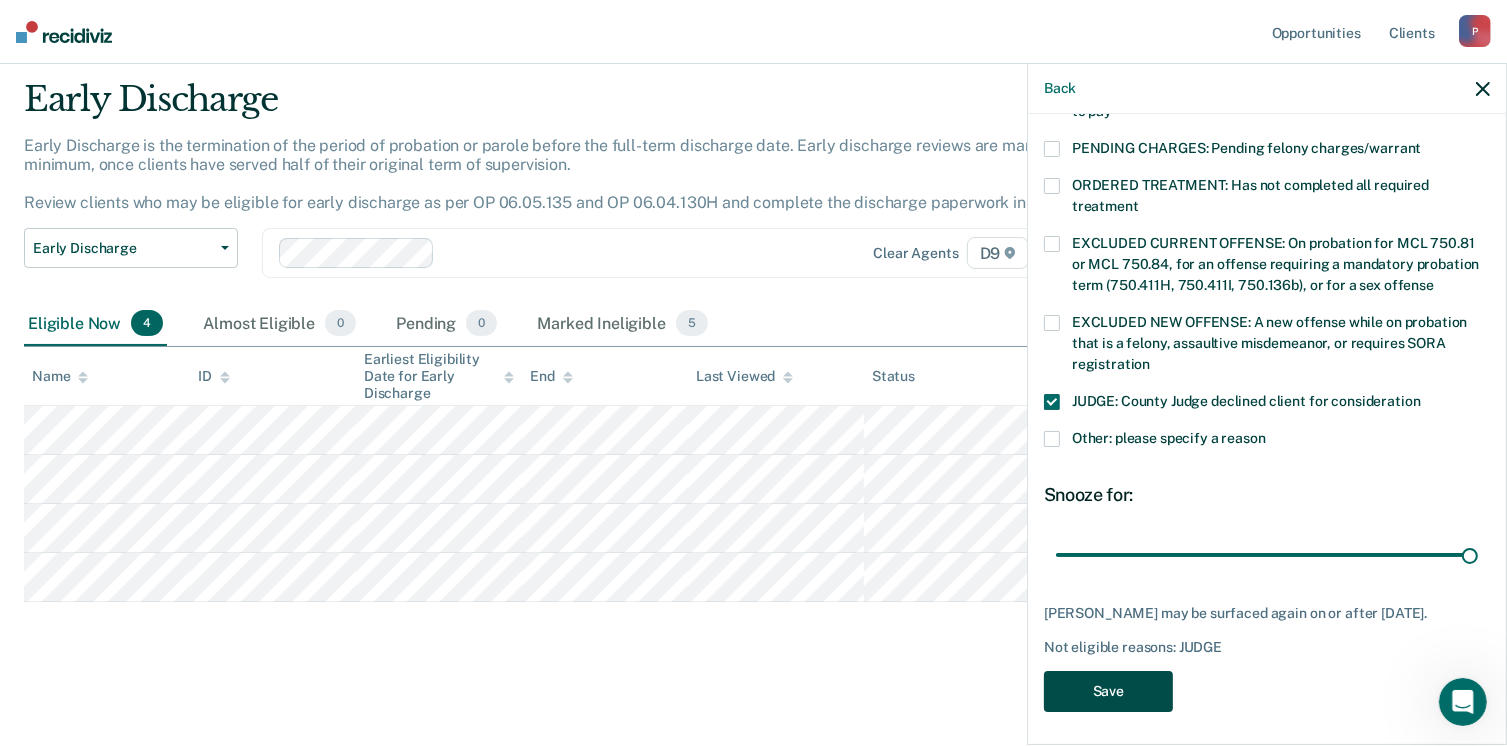 scroll, scrollTop: 56, scrollLeft: 0, axis: vertical 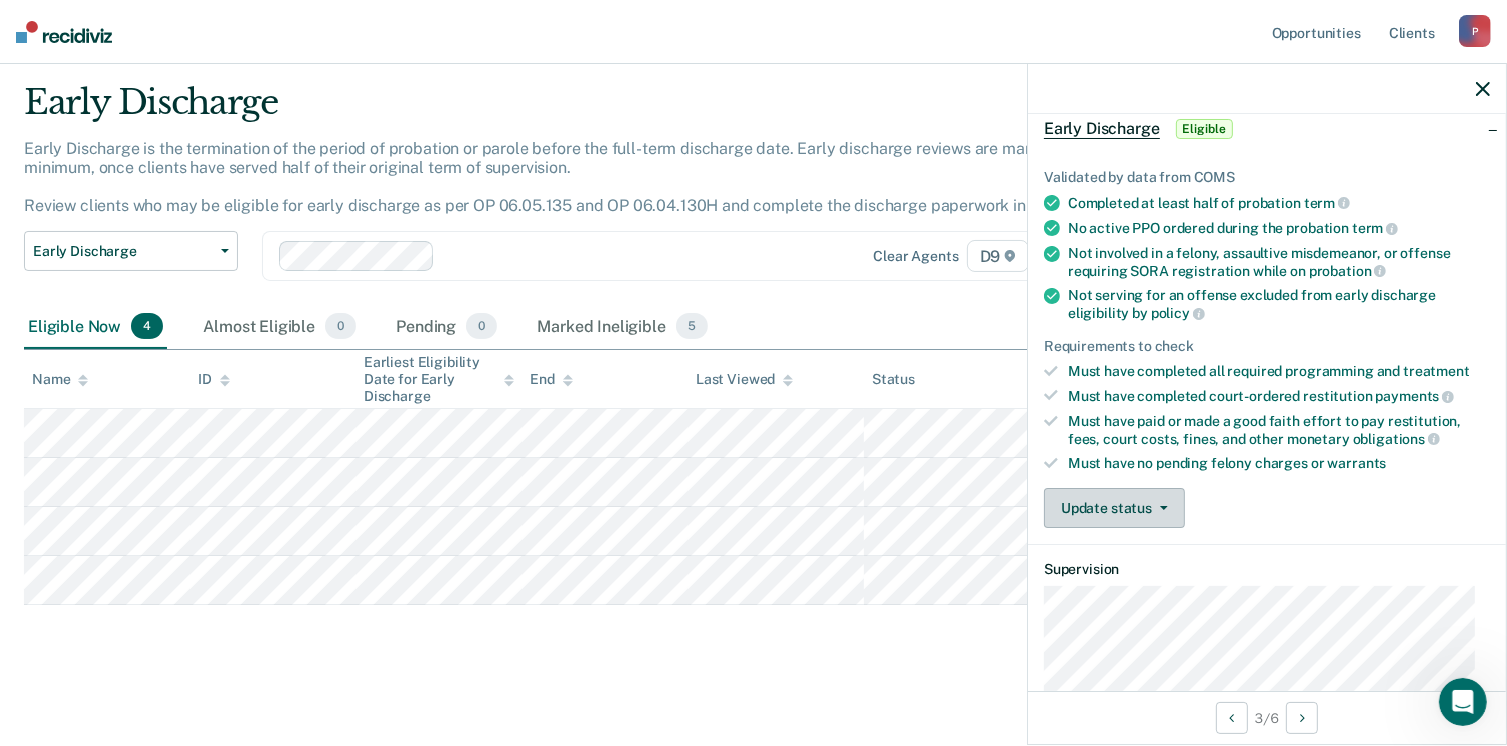 click on "Update status" at bounding box center [1114, 508] 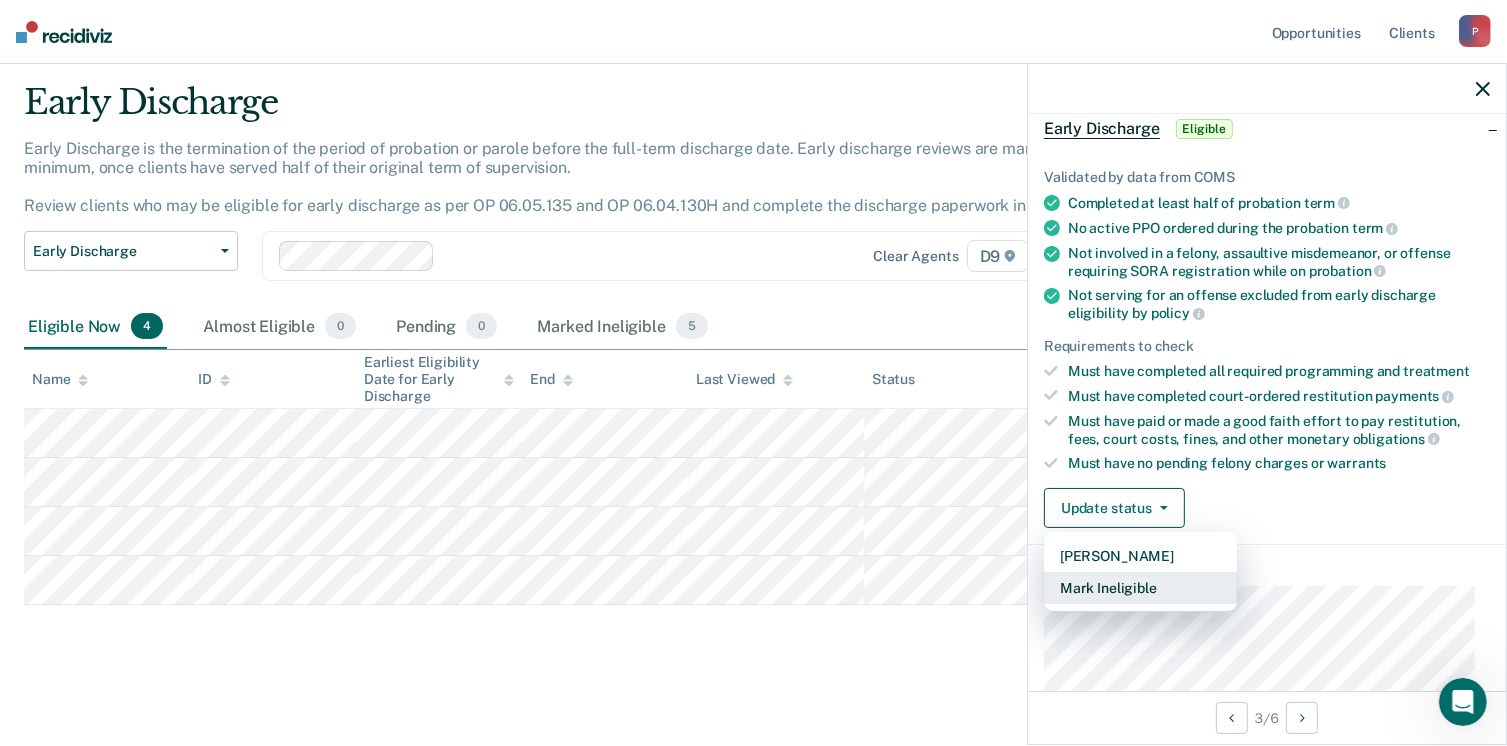click on "Mark Ineligible" at bounding box center [1140, 588] 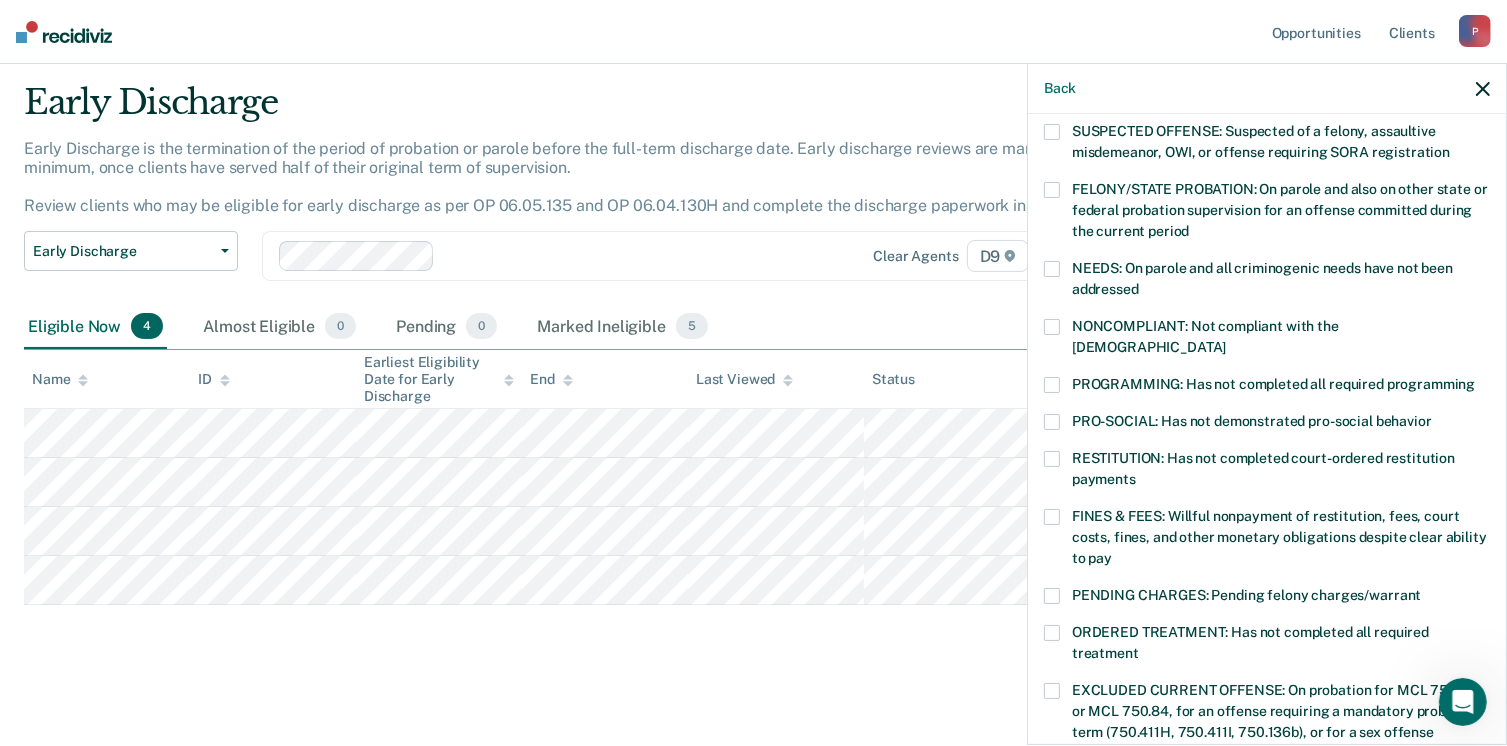 scroll, scrollTop: 300, scrollLeft: 0, axis: vertical 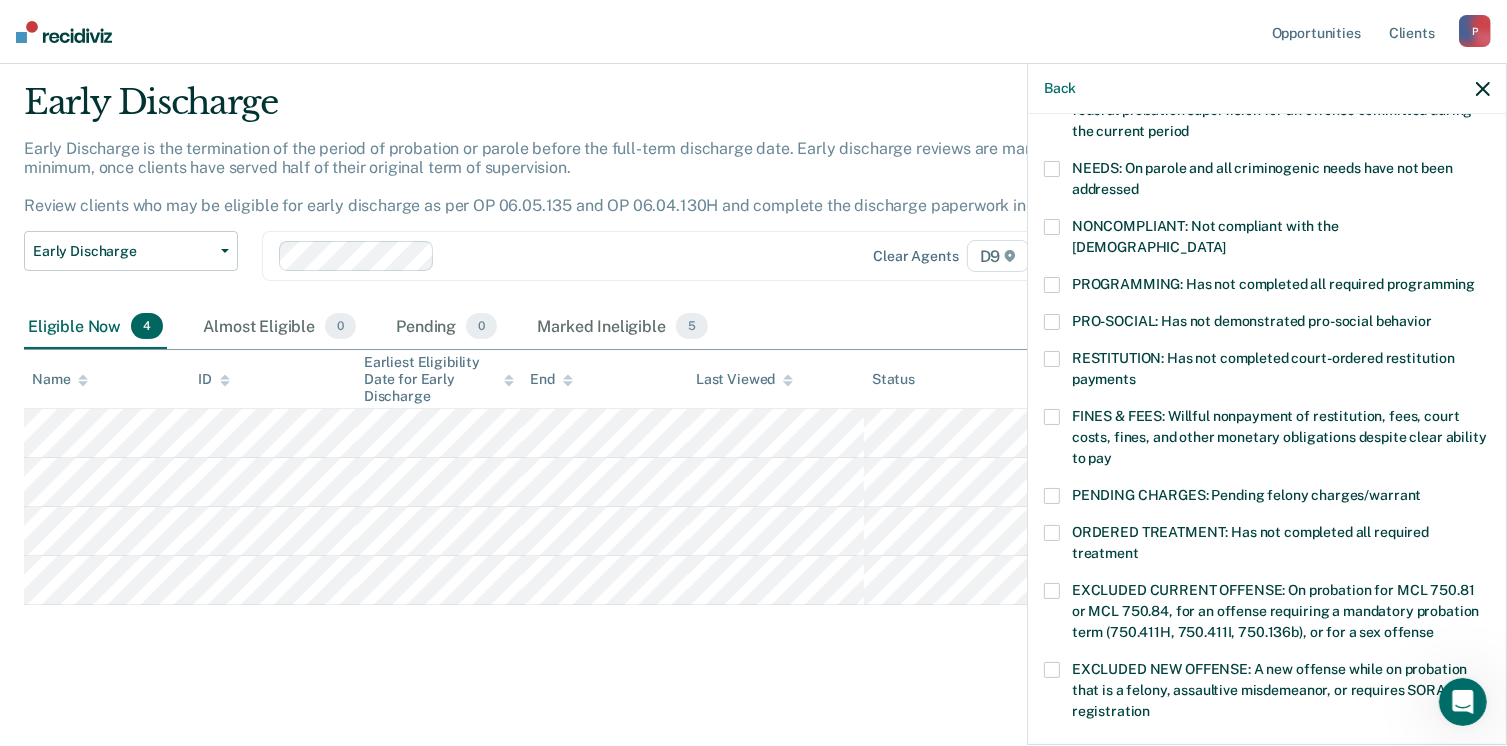 click at bounding box center [1052, 417] 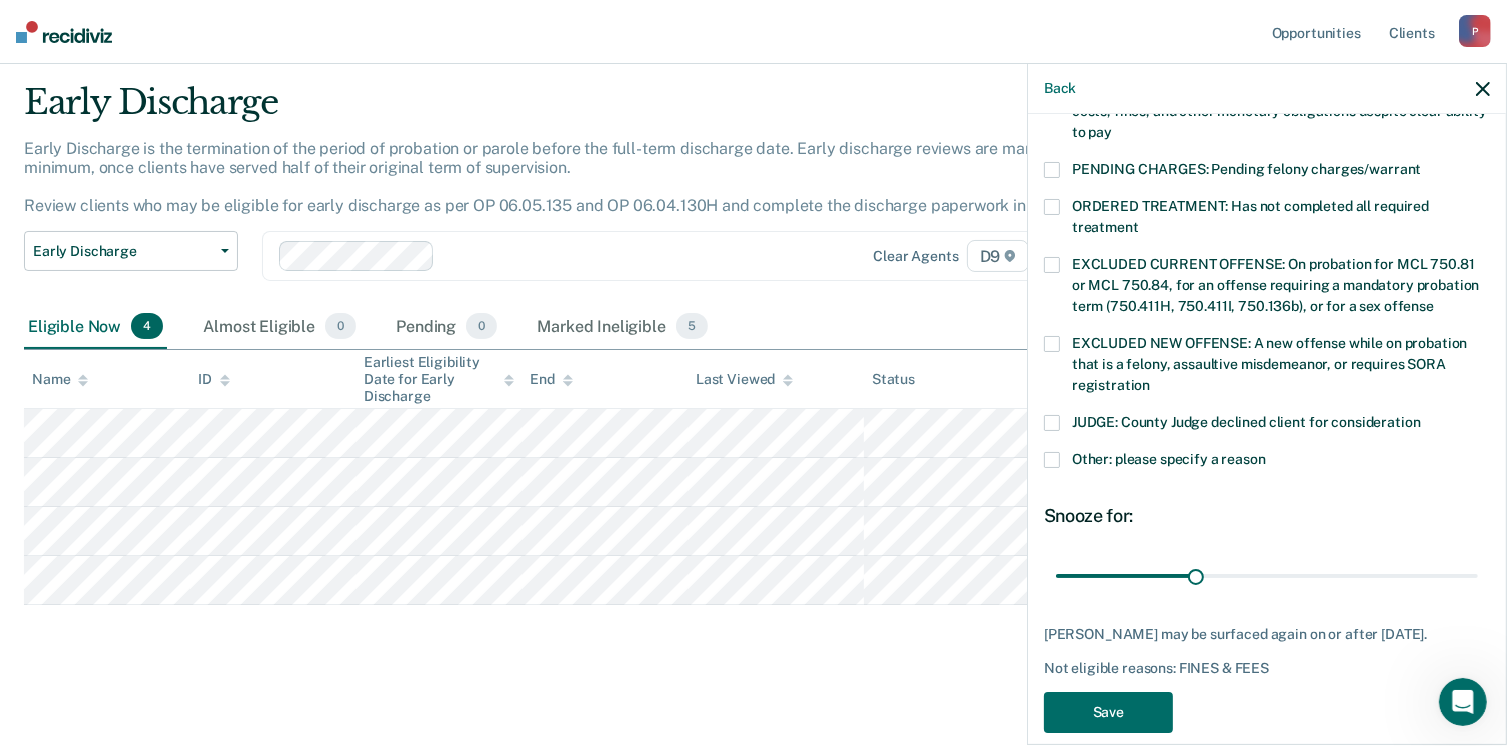 scroll, scrollTop: 630, scrollLeft: 0, axis: vertical 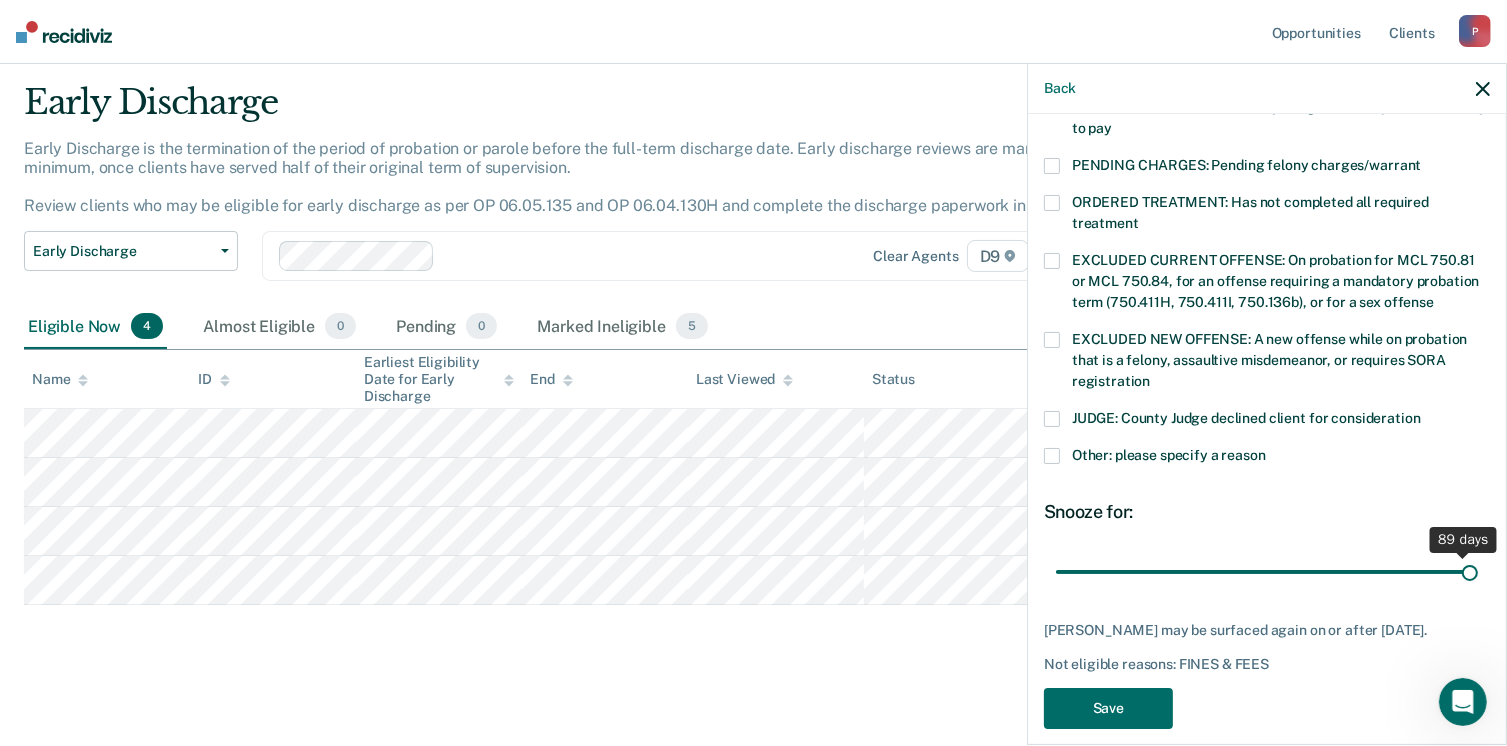 drag, startPoint x: 1193, startPoint y: 556, endPoint x: 1460, endPoint y: 561, distance: 267.0468 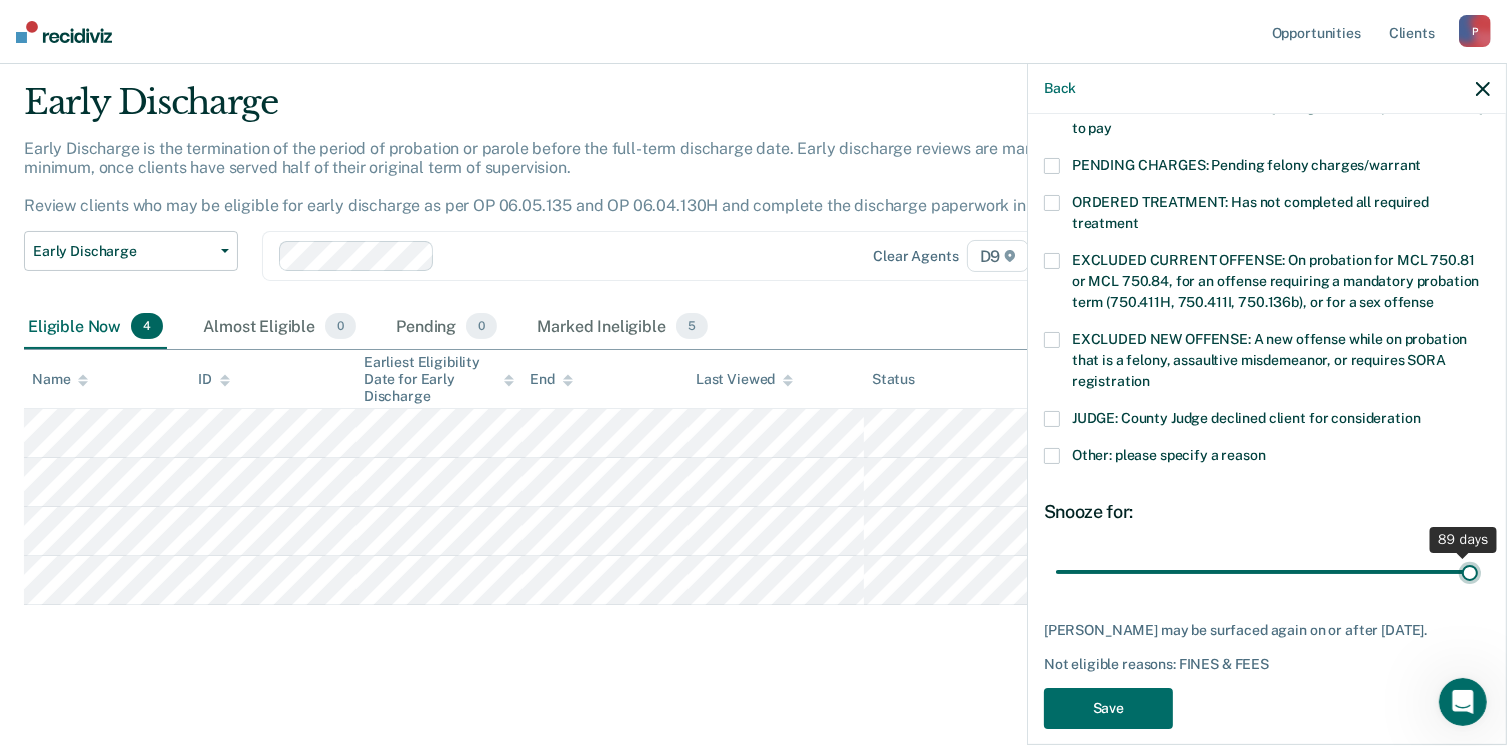 type on "90" 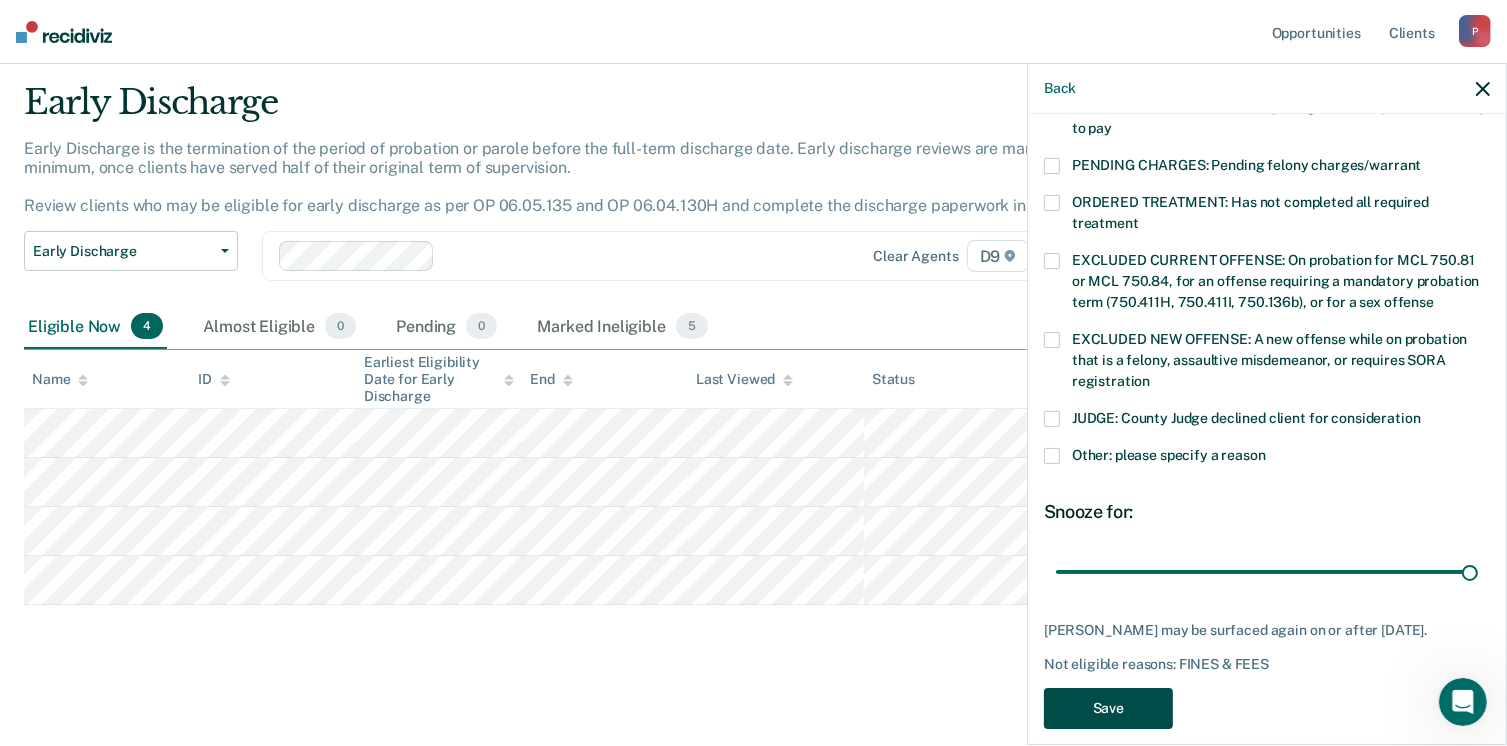 drag, startPoint x: 1112, startPoint y: 685, endPoint x: 1110, endPoint y: 663, distance: 22.090721 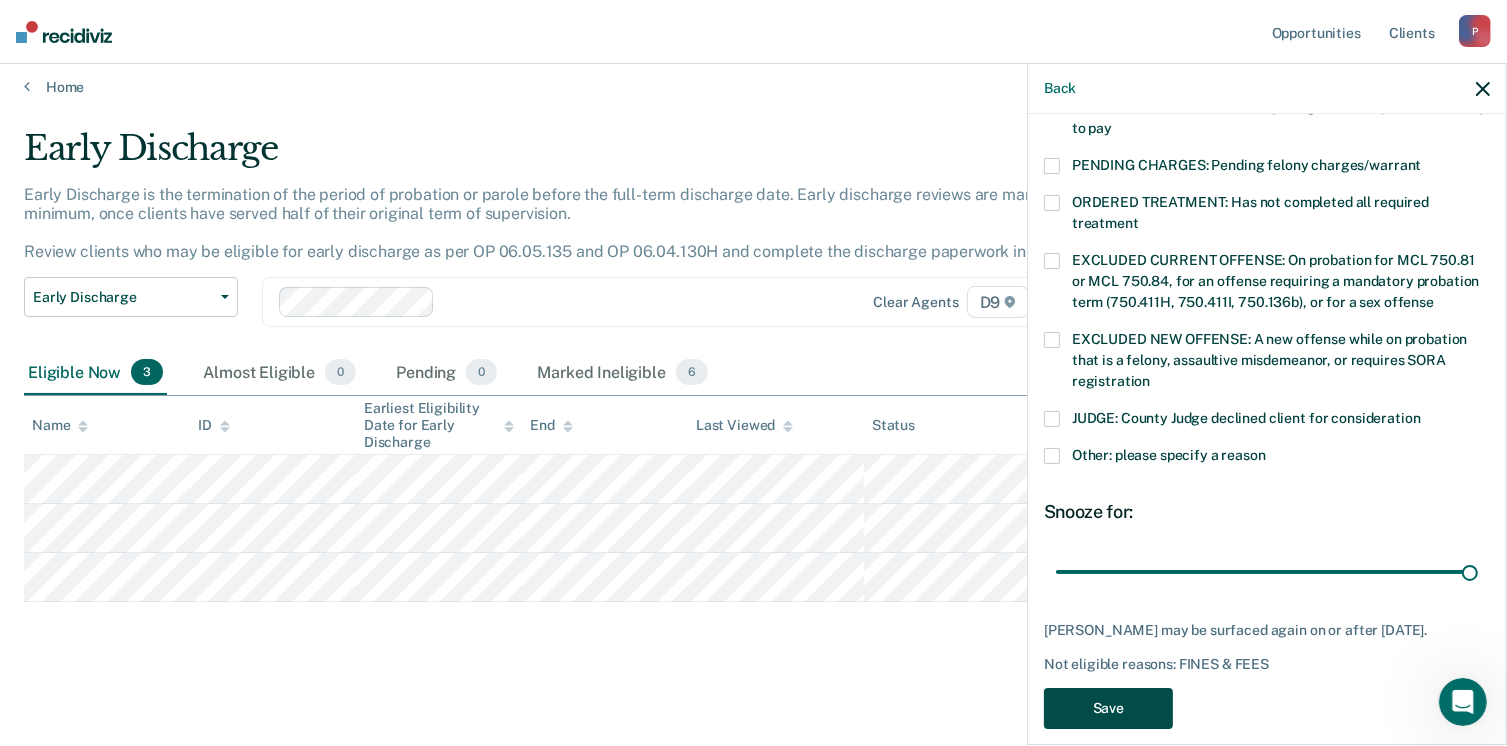 scroll, scrollTop: 8, scrollLeft: 0, axis: vertical 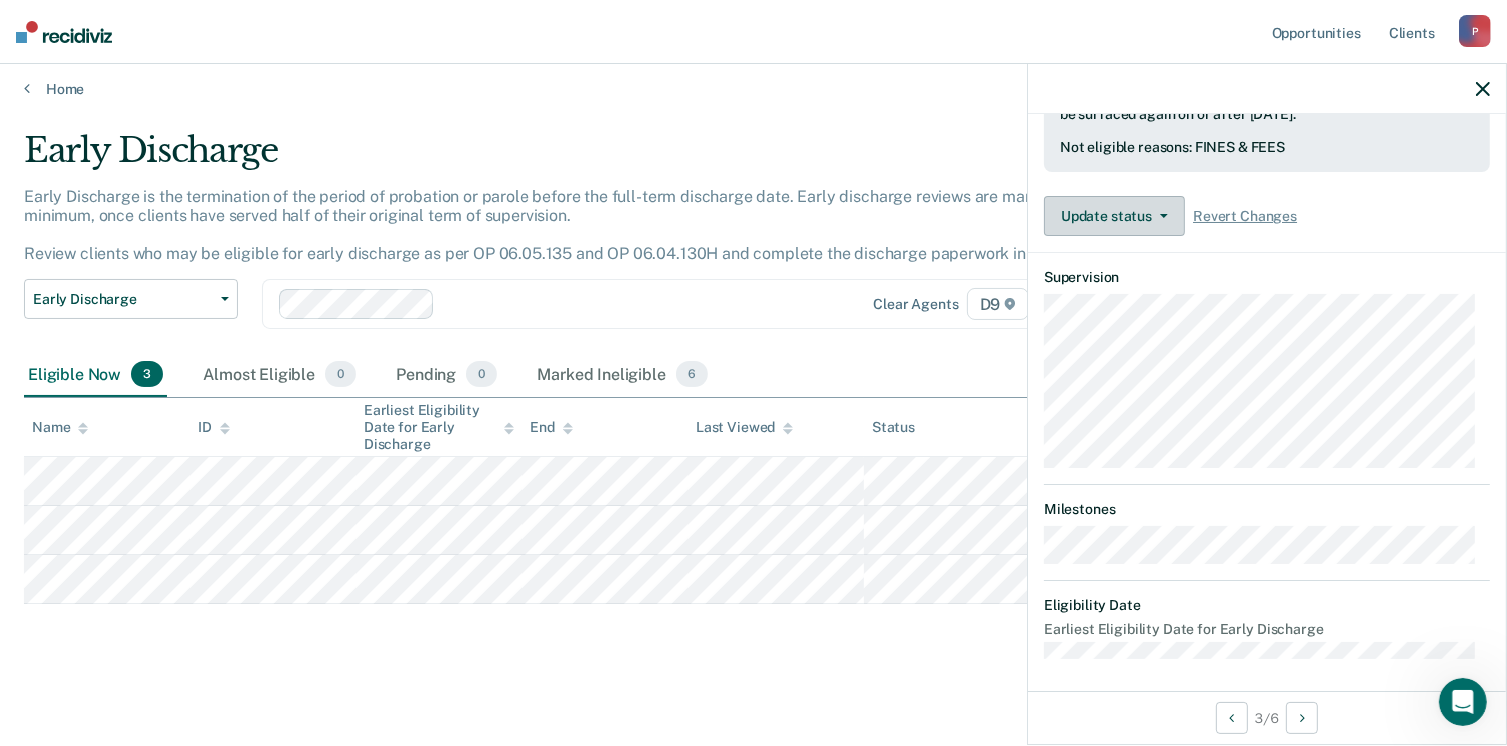 click on "Update status" at bounding box center (1114, 216) 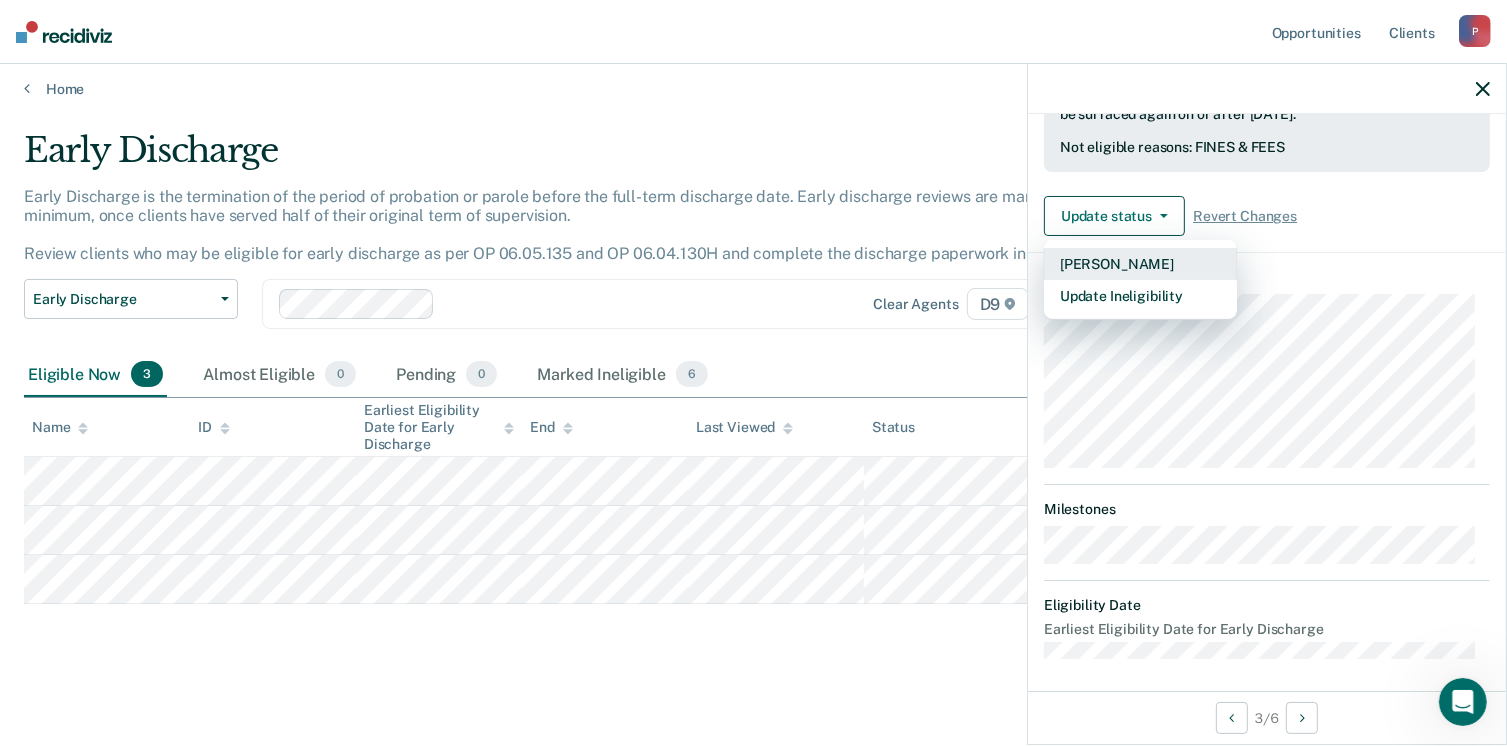 drag, startPoint x: 1145, startPoint y: 295, endPoint x: 1154, endPoint y: 259, distance: 37.107952 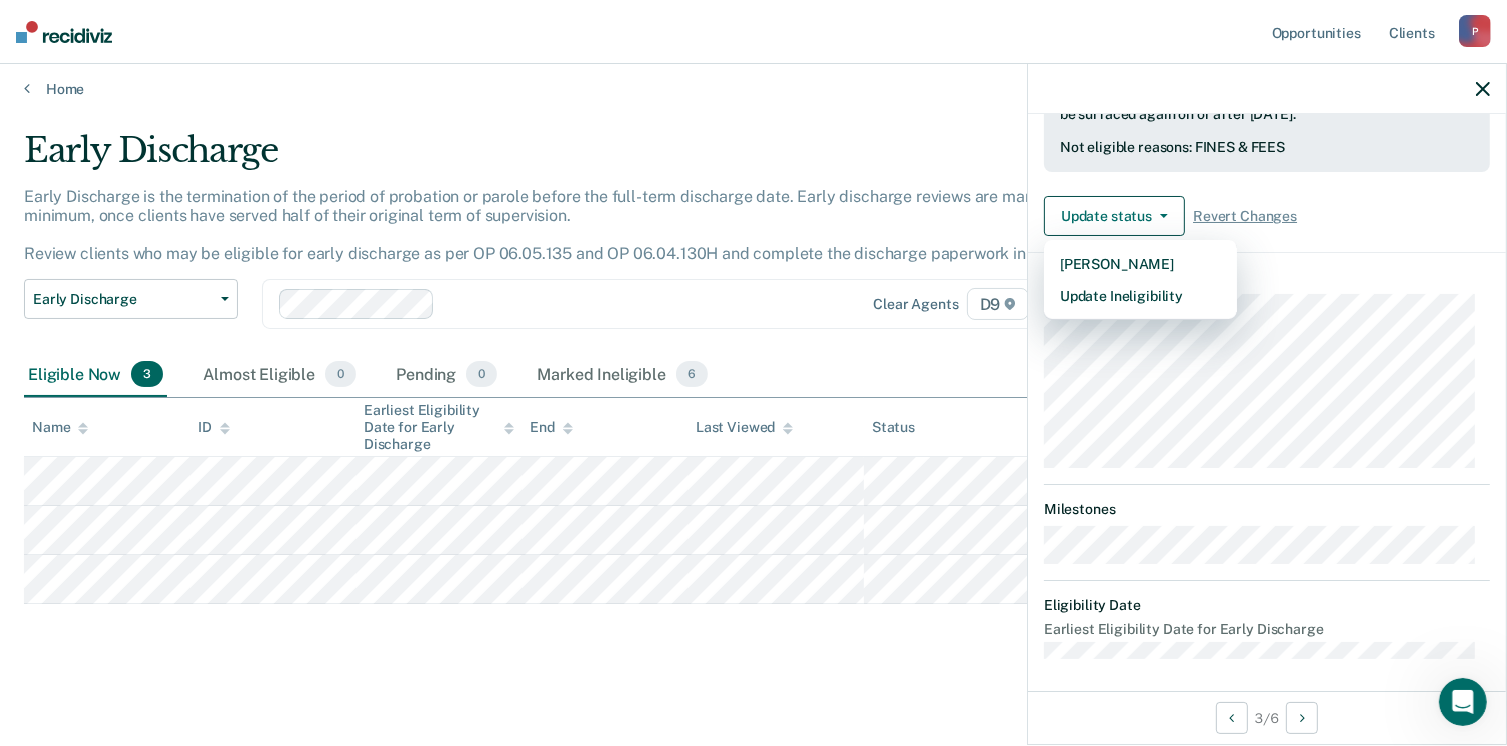 click on "Update status Mark Pending Update Ineligibility Revert Changes" at bounding box center (1267, 216) 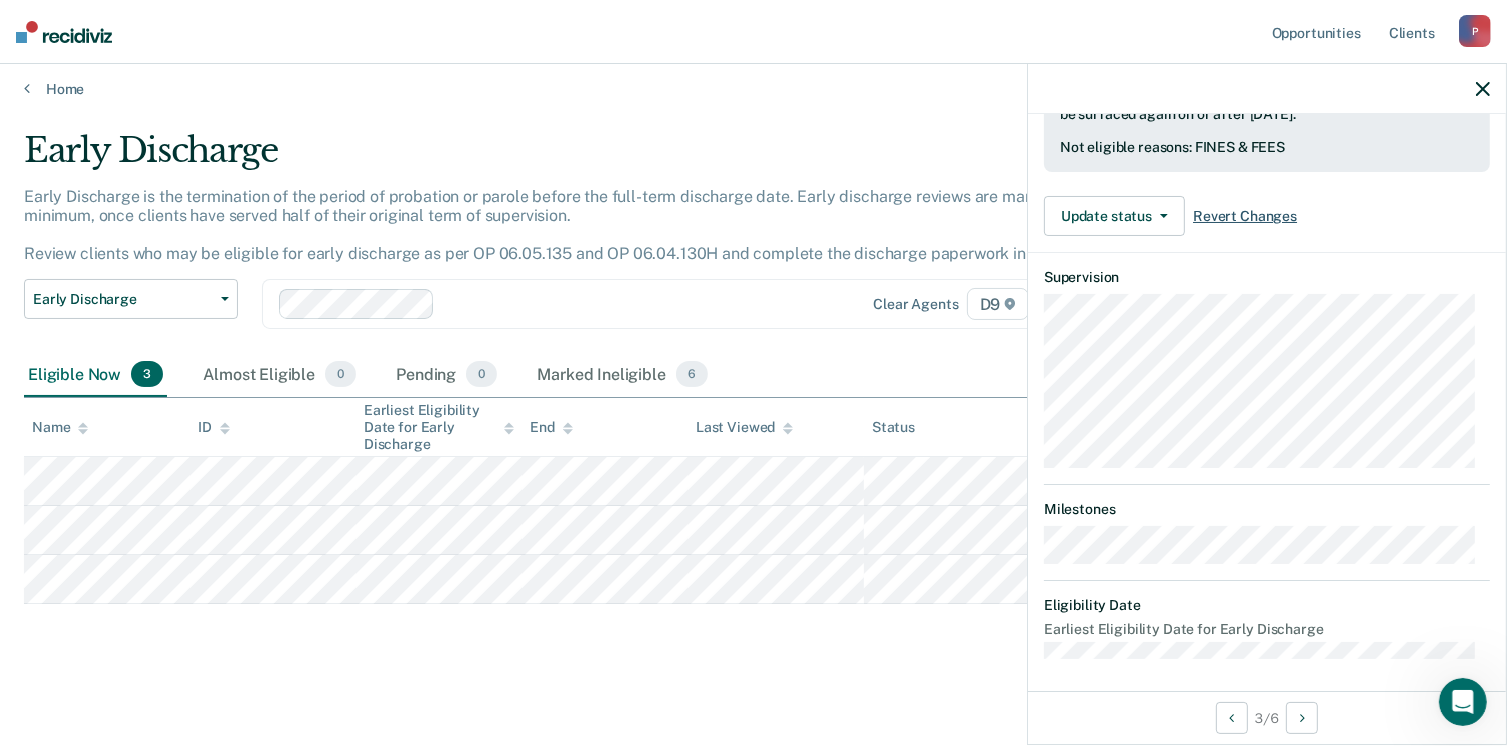 click on "Revert Changes" at bounding box center [1245, 216] 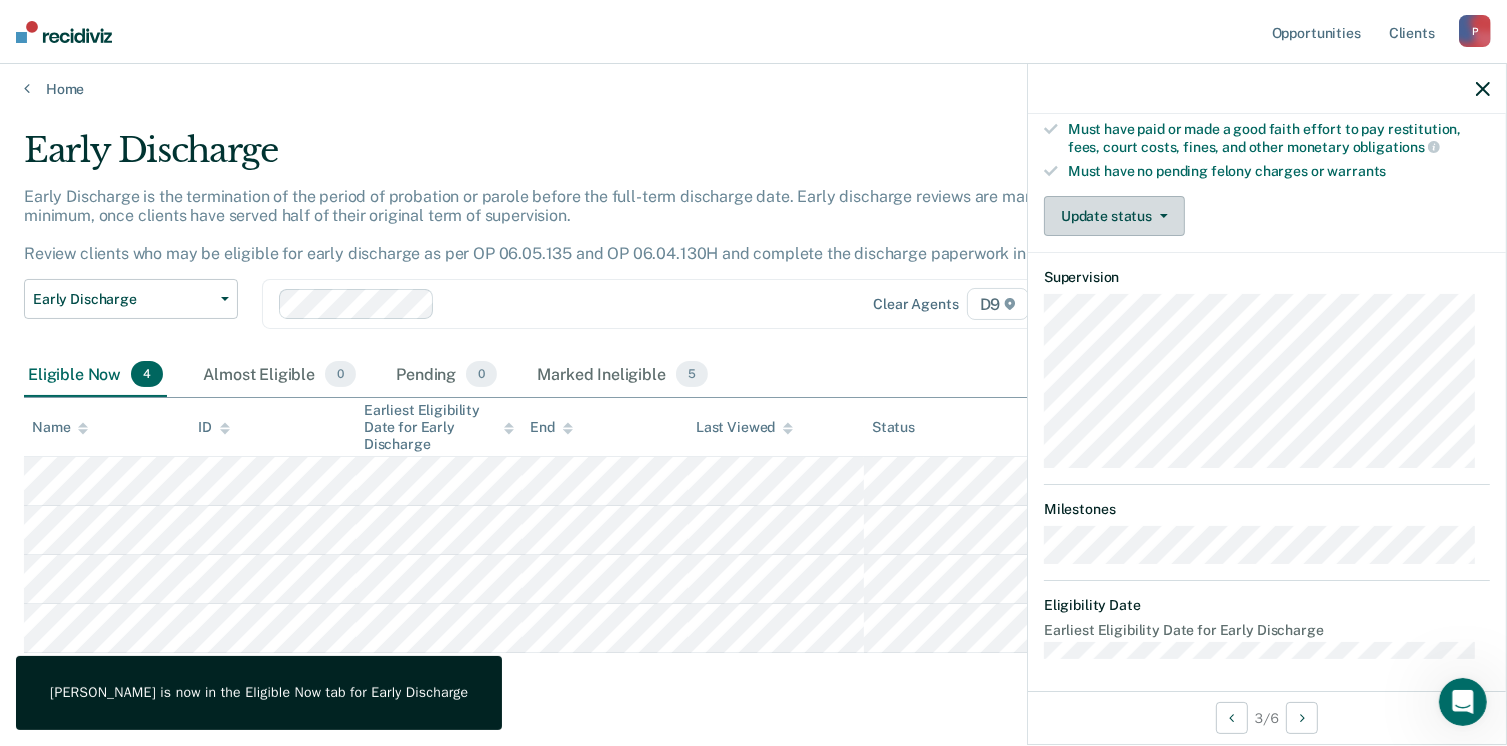 click 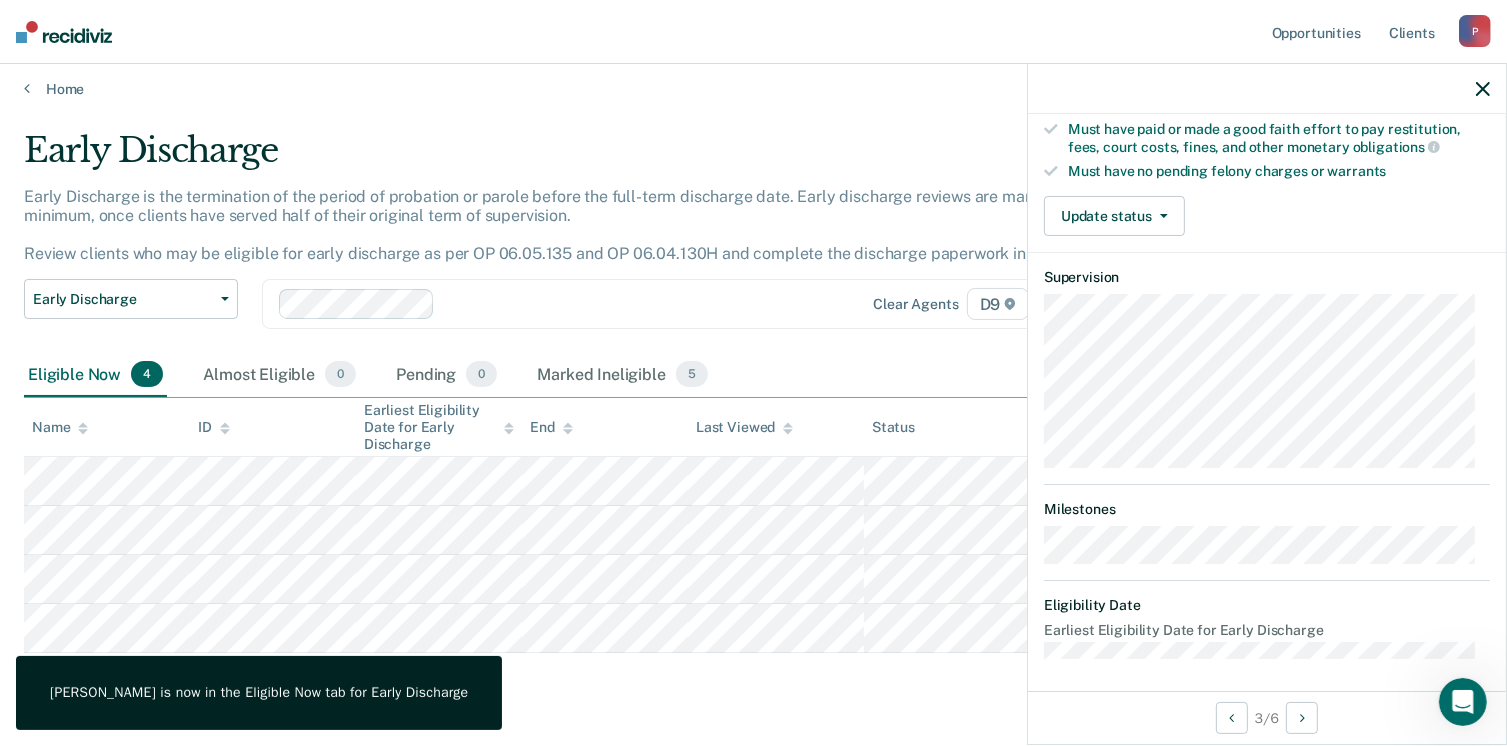 click on "Supervision" at bounding box center (1267, 277) 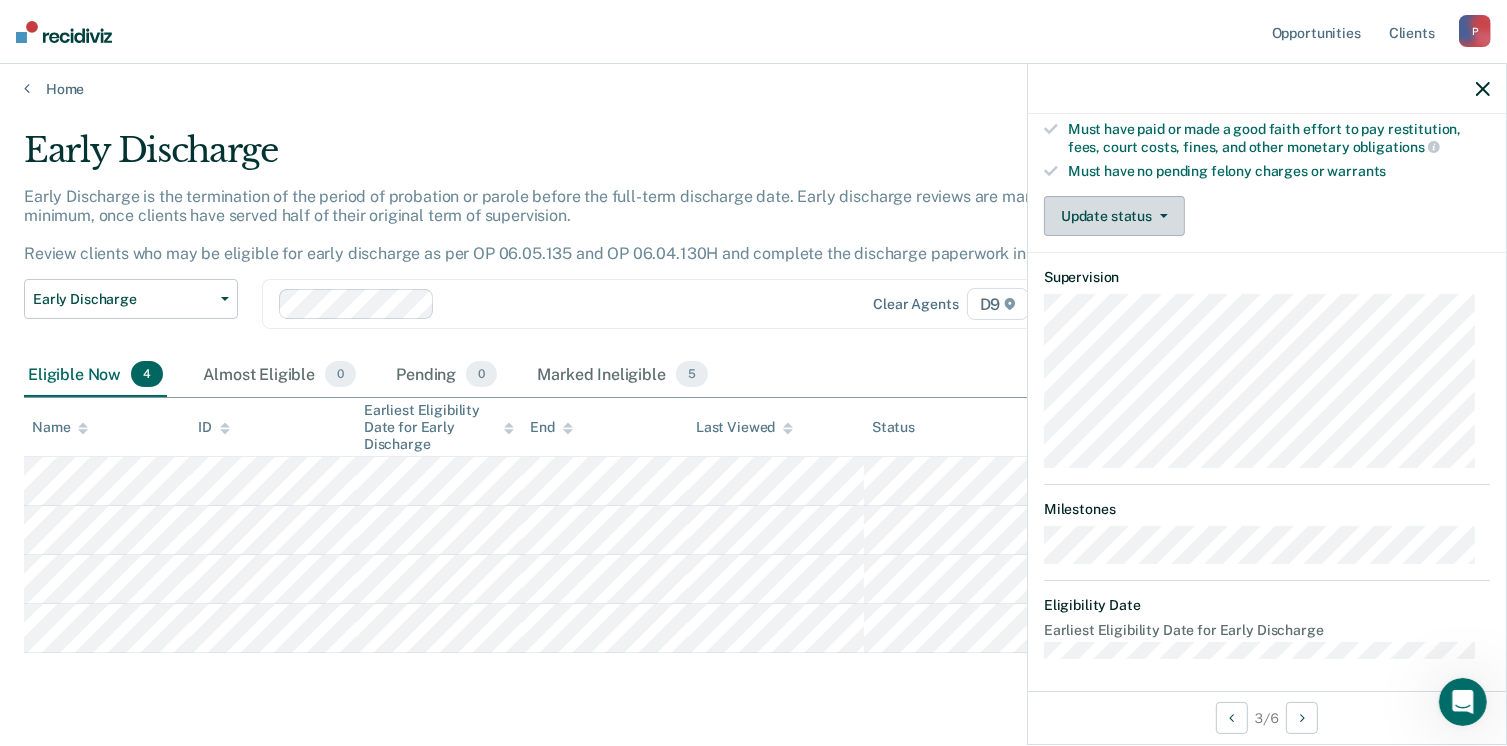 click on "Update status" at bounding box center (1114, 216) 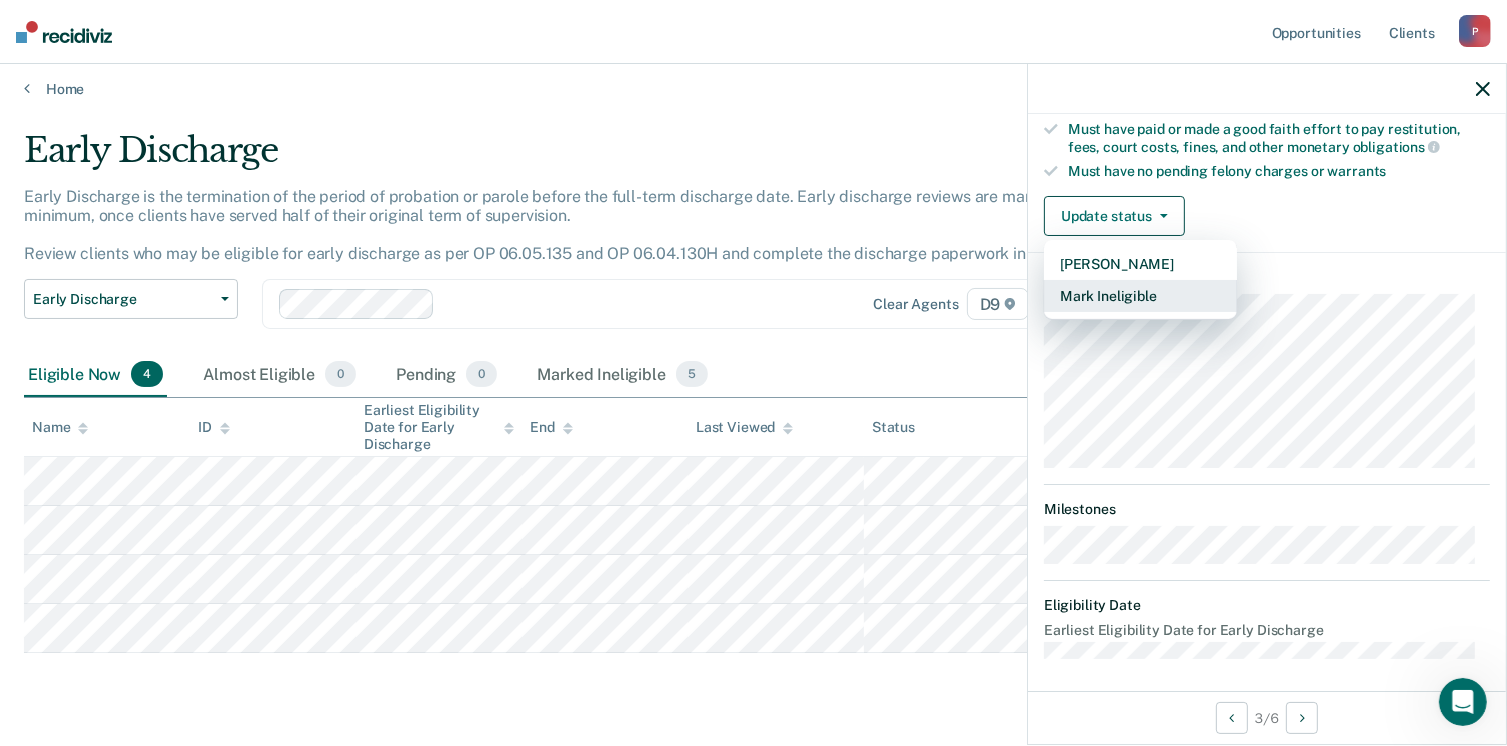 click on "Mark Ineligible" at bounding box center (1140, 296) 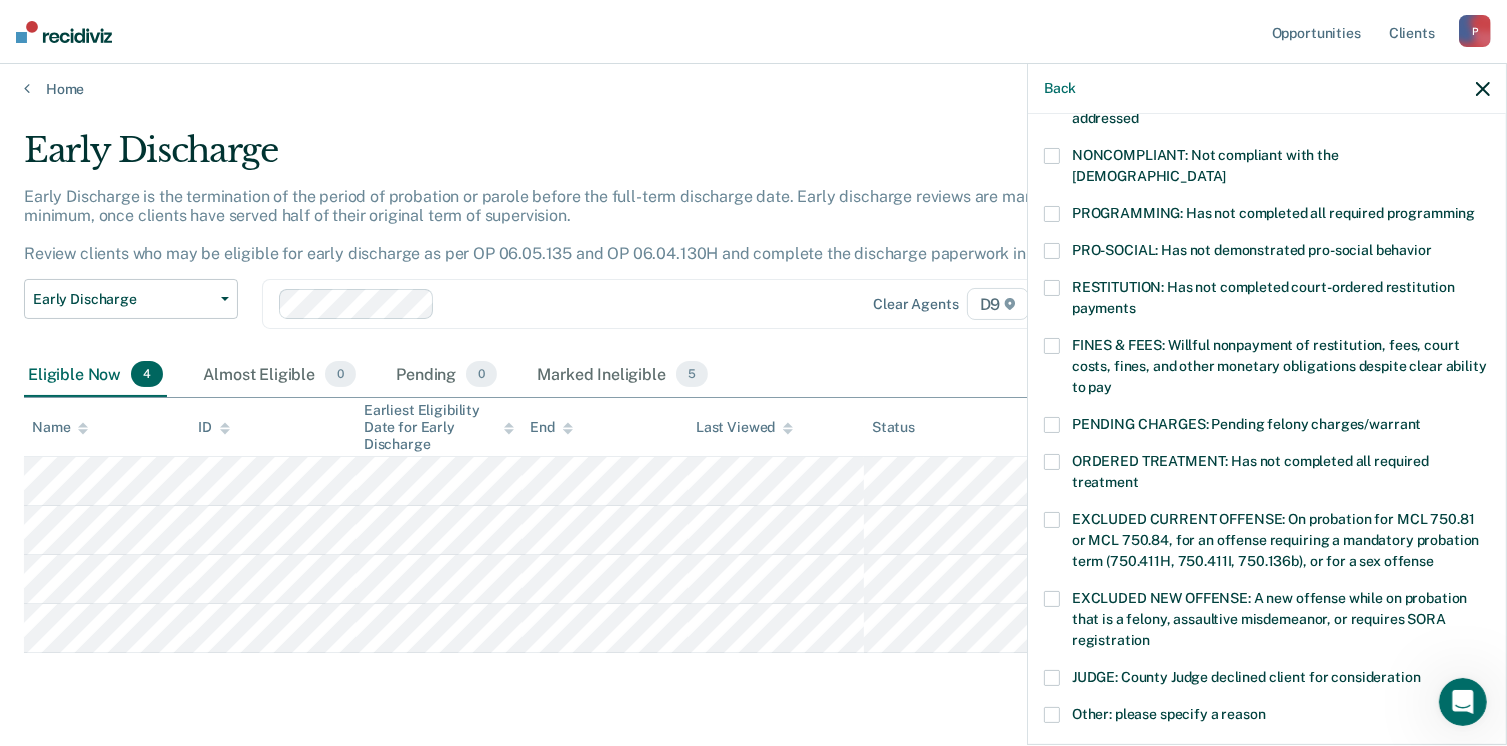 scroll, scrollTop: 400, scrollLeft: 0, axis: vertical 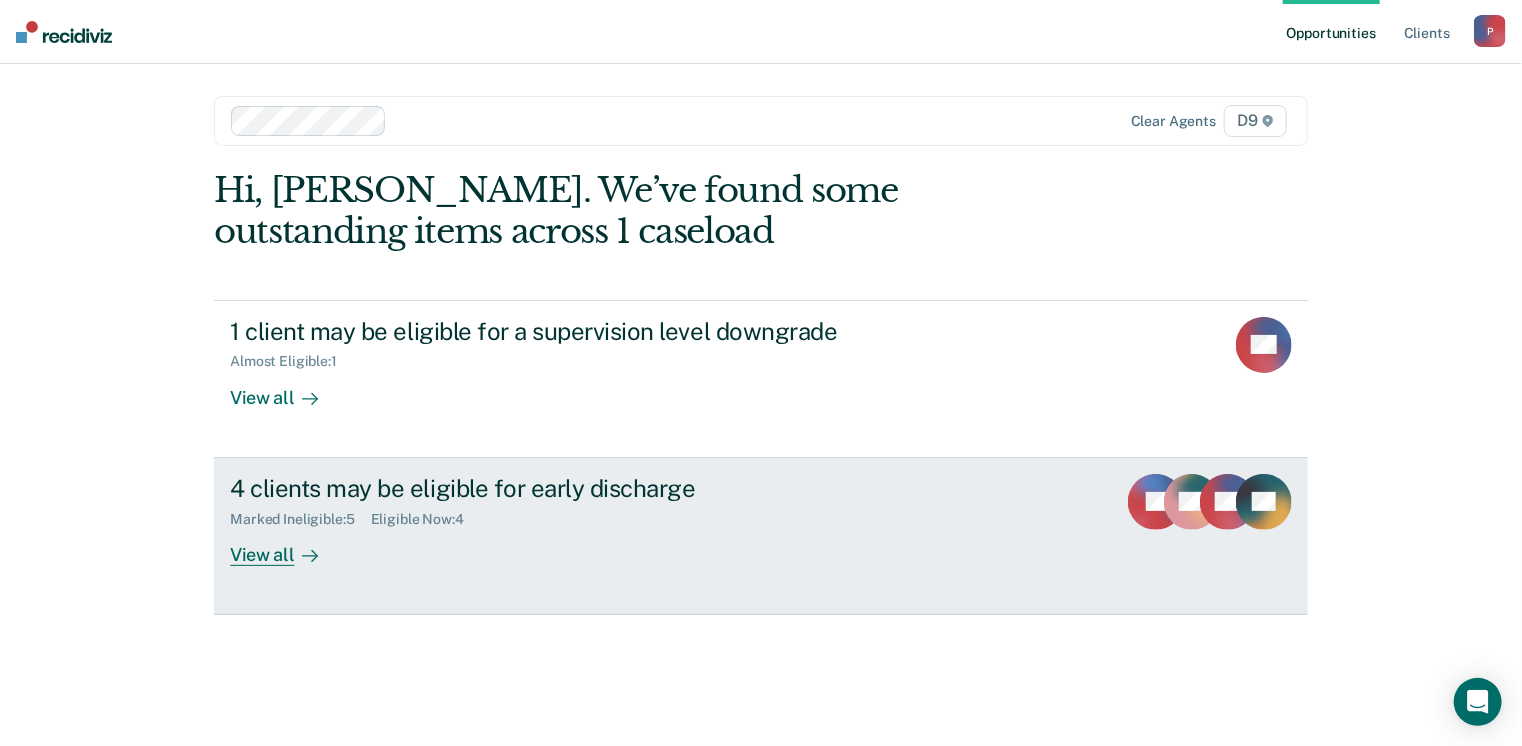 click on "View all" at bounding box center (286, 546) 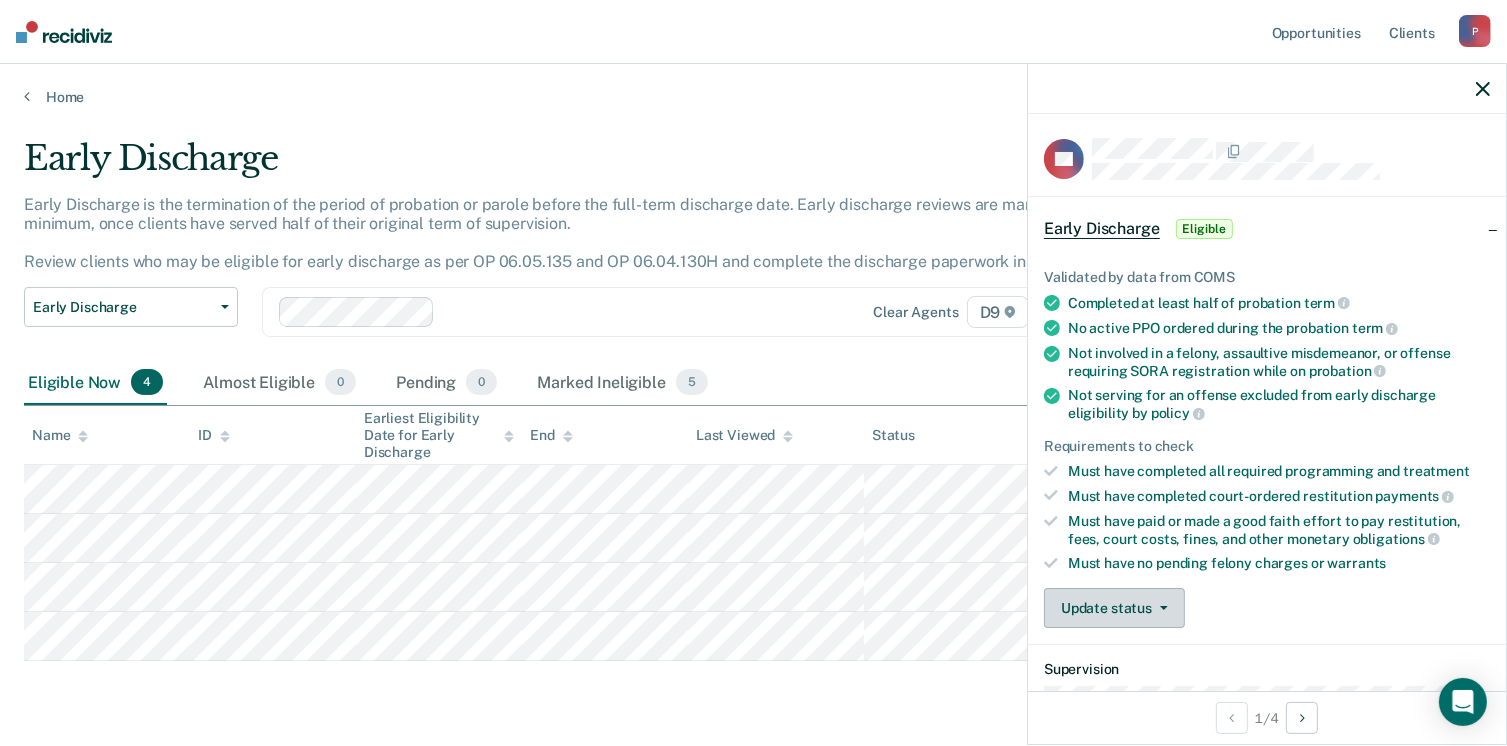 drag, startPoint x: 1111, startPoint y: 597, endPoint x: 1115, endPoint y: 522, distance: 75.10659 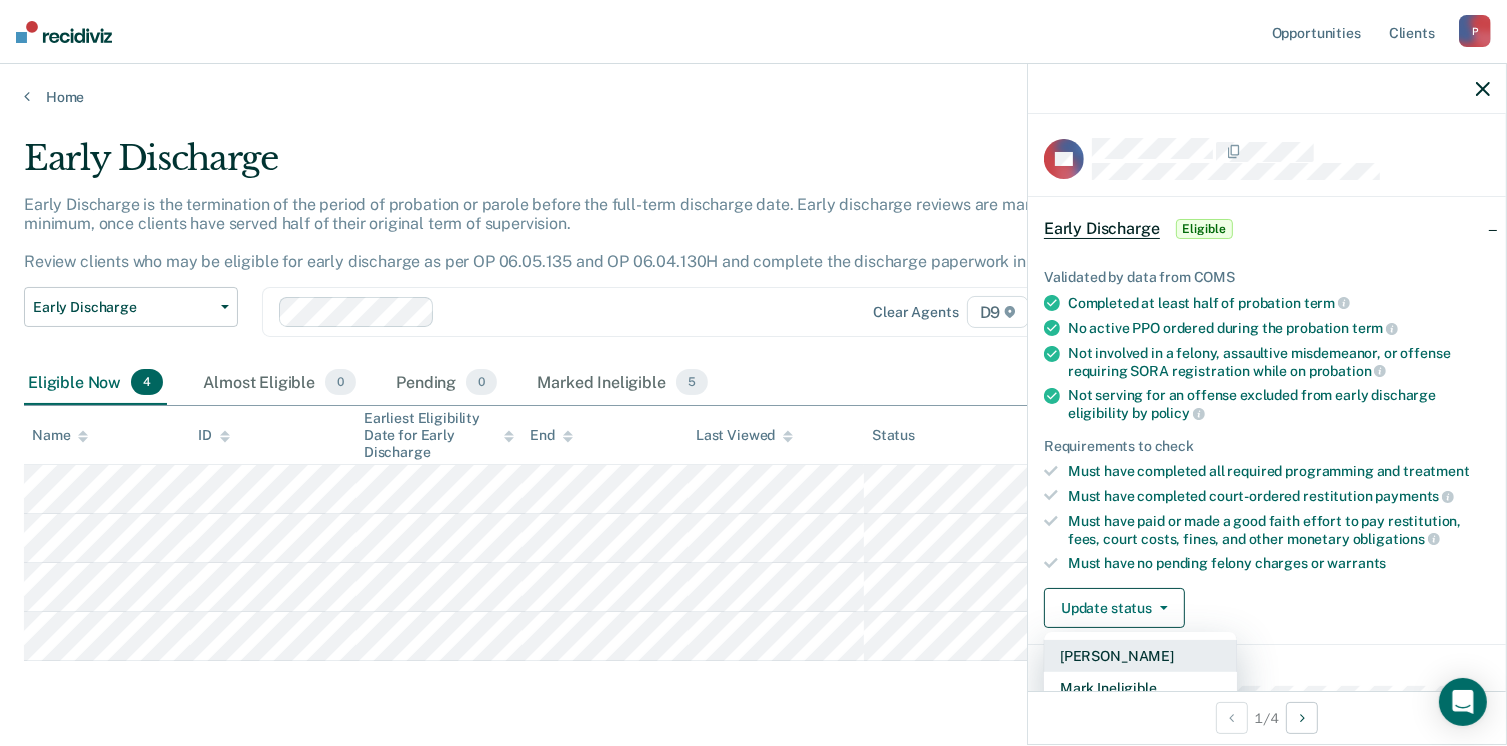 scroll, scrollTop: 392, scrollLeft: 0, axis: vertical 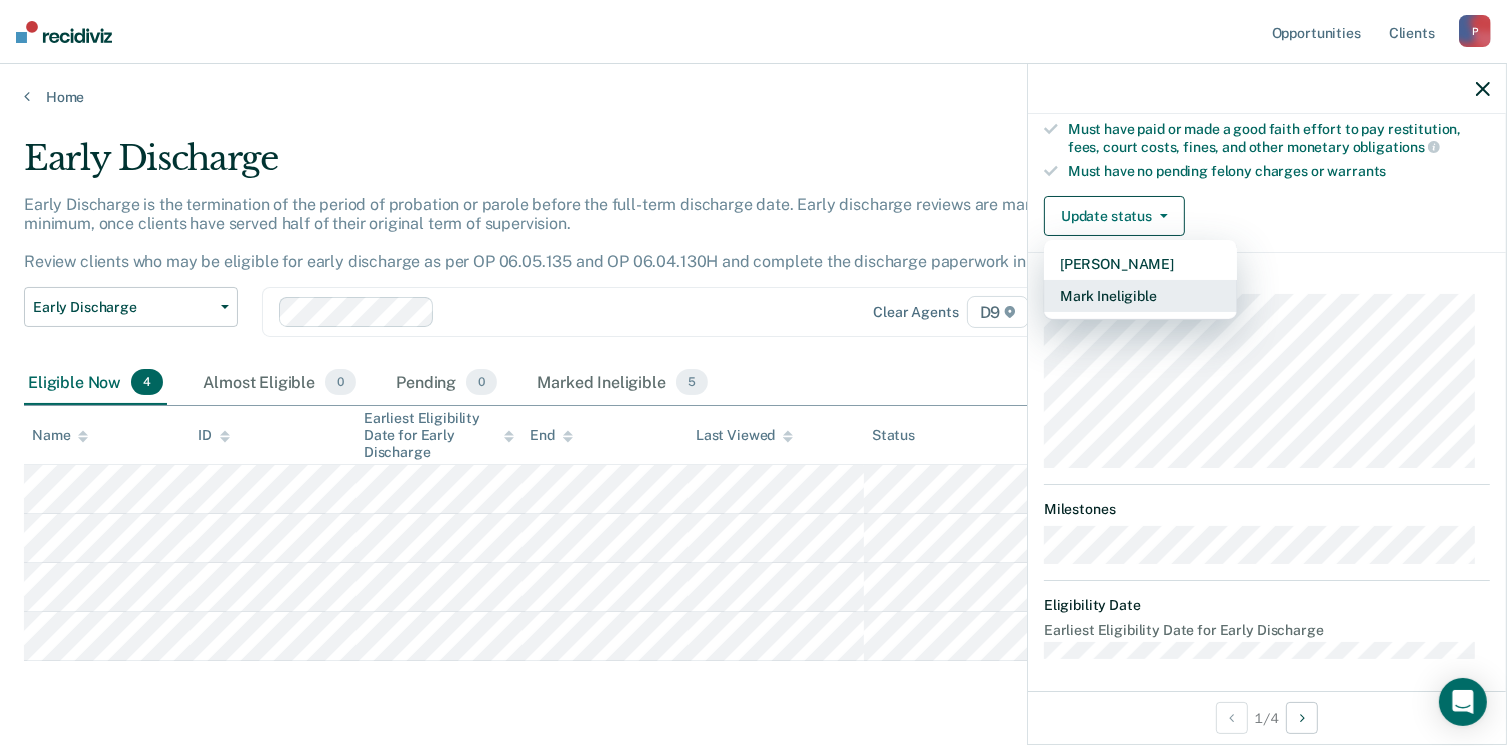 click on "Mark Ineligible" at bounding box center (1140, 296) 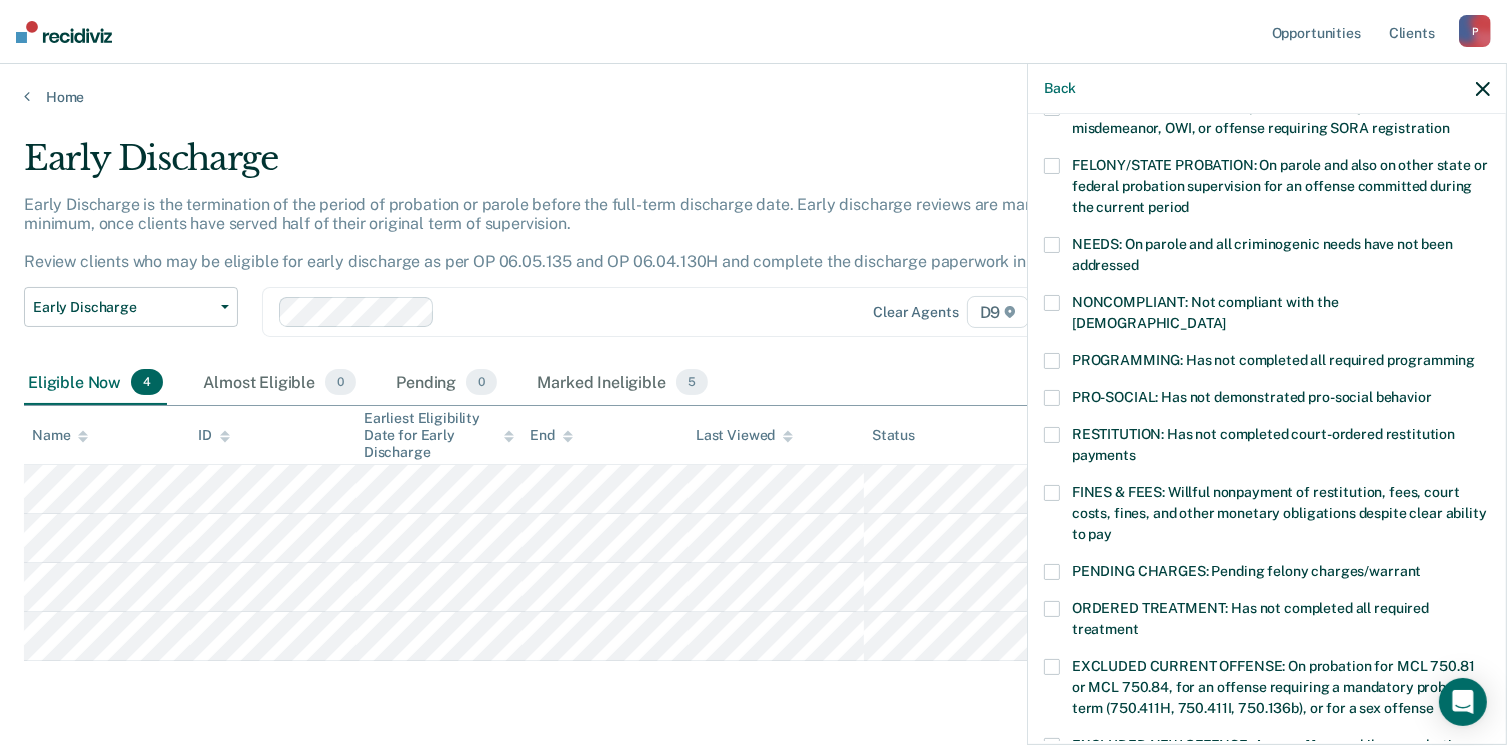 scroll, scrollTop: 330, scrollLeft: 0, axis: vertical 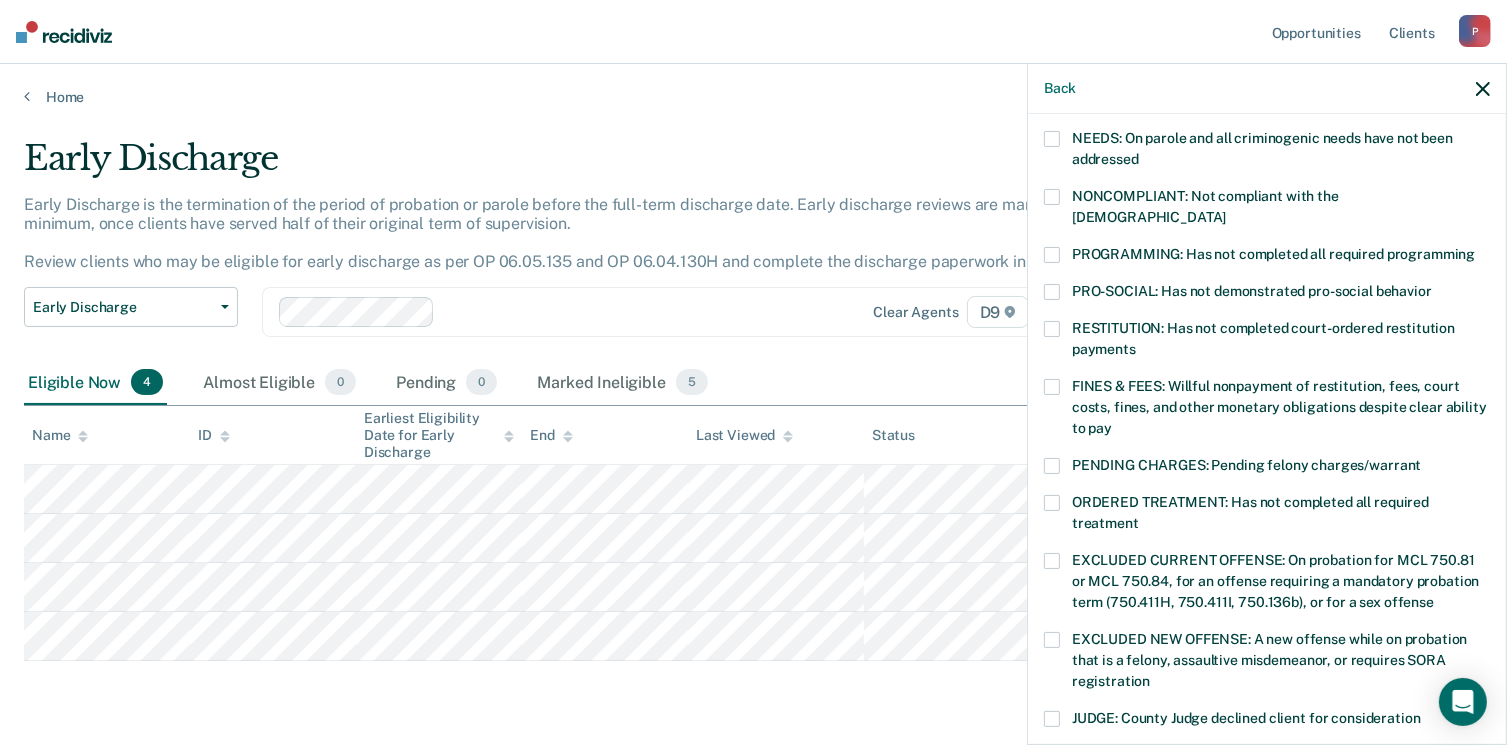 click on "FINES & FEES: Willful nonpayment of restitution, fees, court costs, fines, and other monetary obligations despite clear ability to pay" at bounding box center [1267, 410] 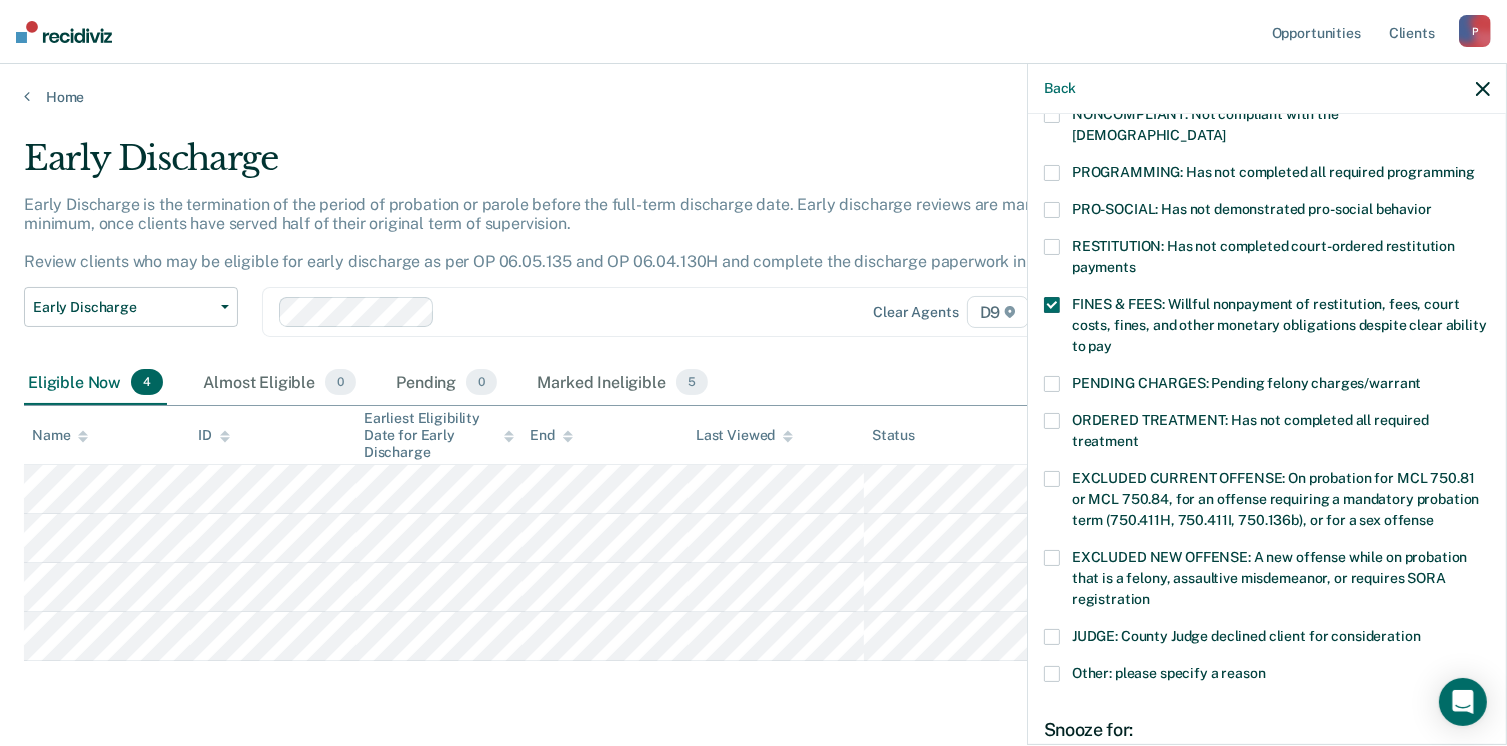 scroll, scrollTop: 630, scrollLeft: 0, axis: vertical 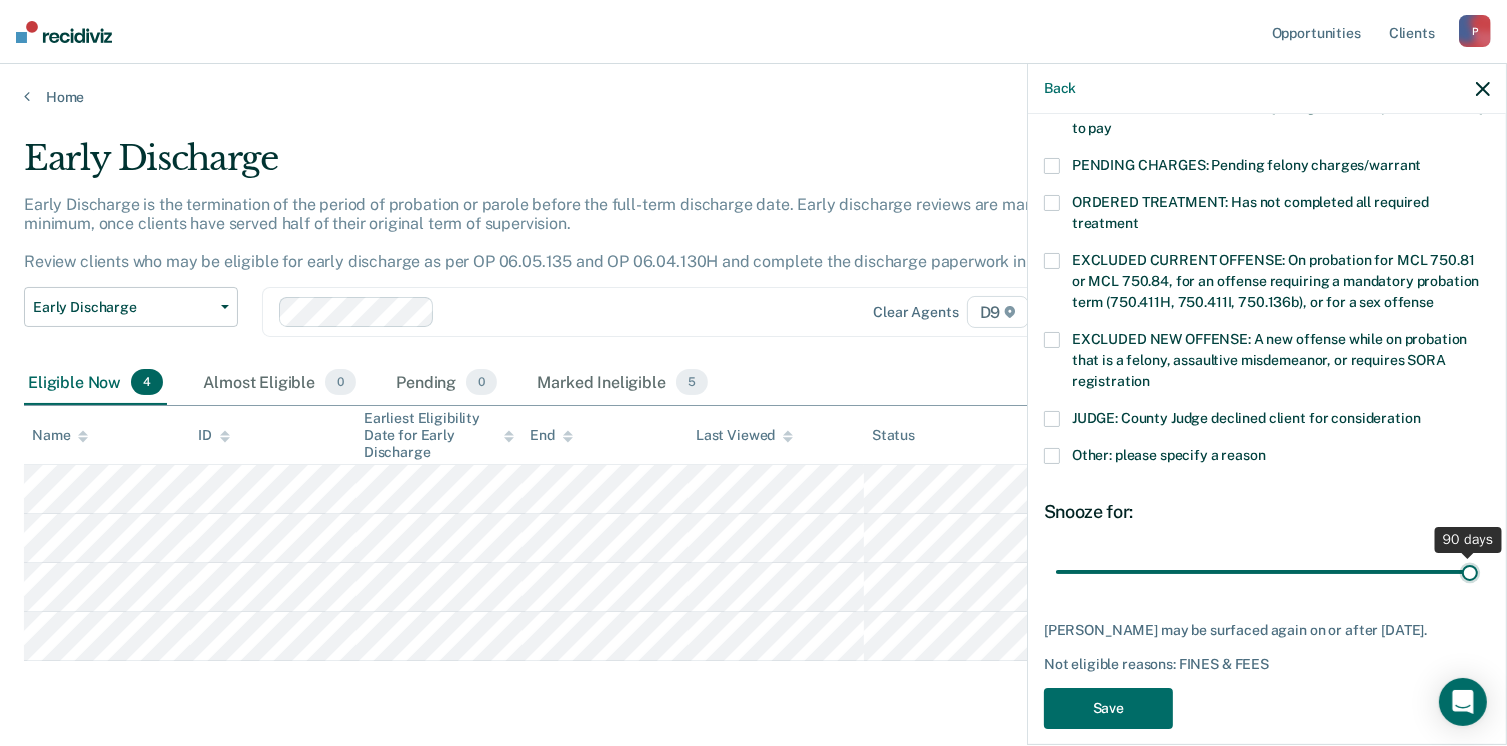 drag, startPoint x: 1224, startPoint y: 549, endPoint x: 1465, endPoint y: 525, distance: 242.19208 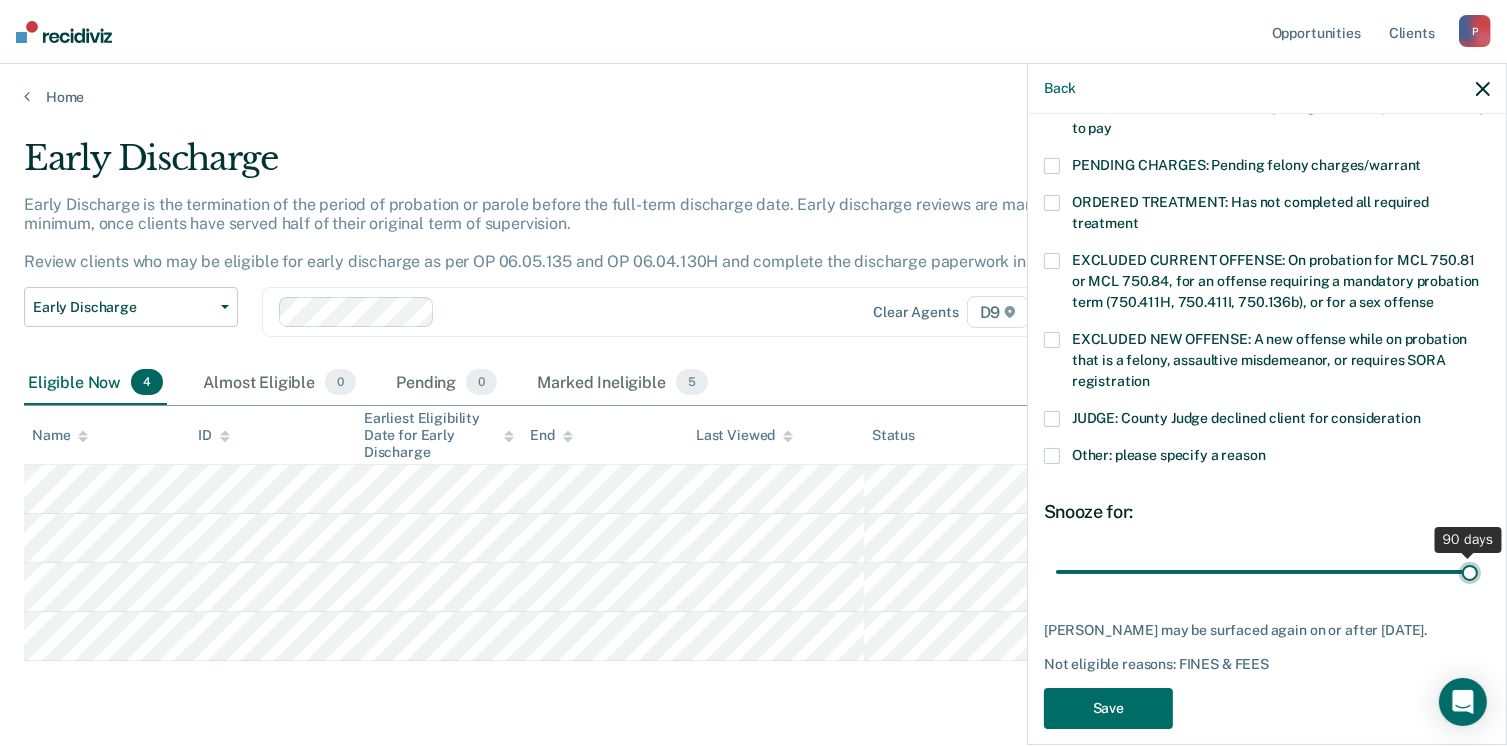type on "90" 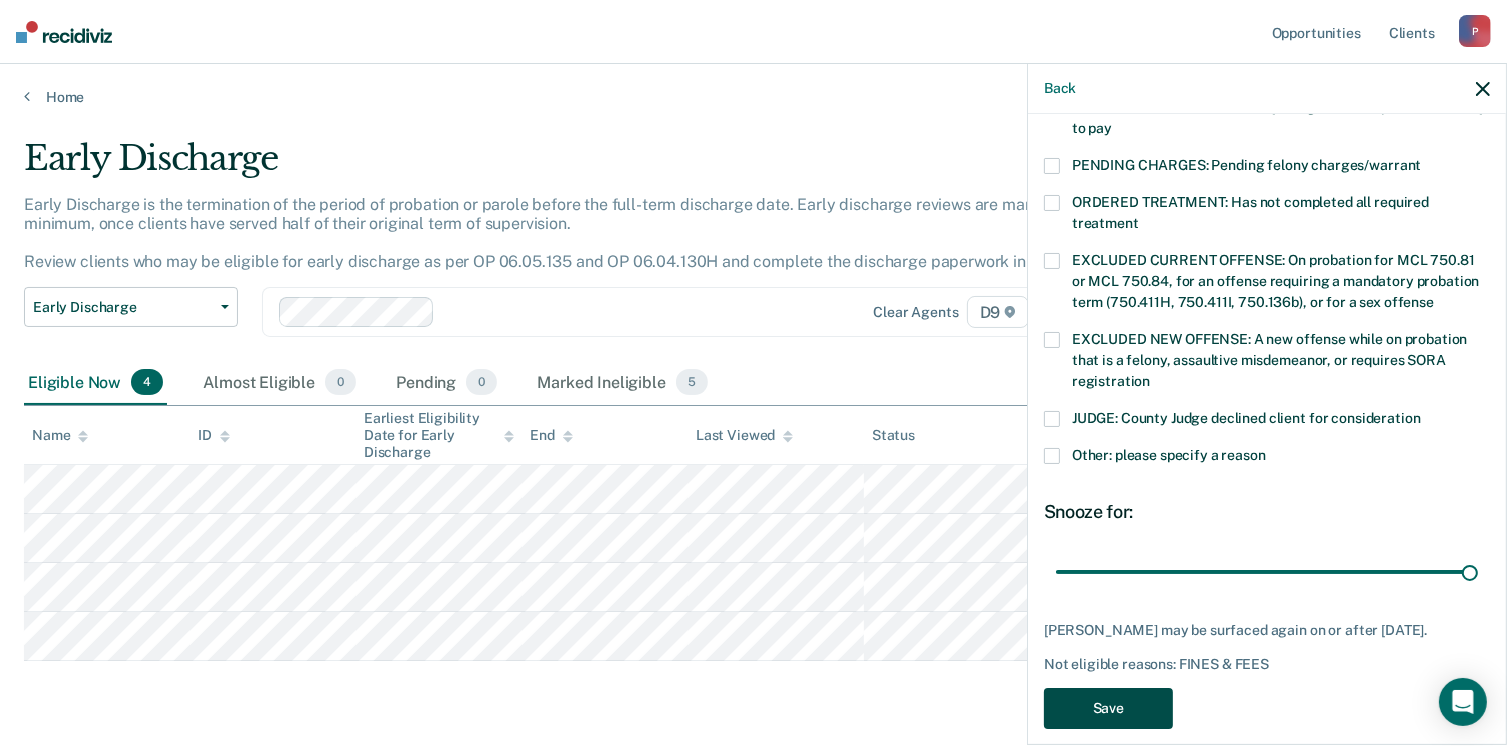 click on "Save" at bounding box center [1108, 708] 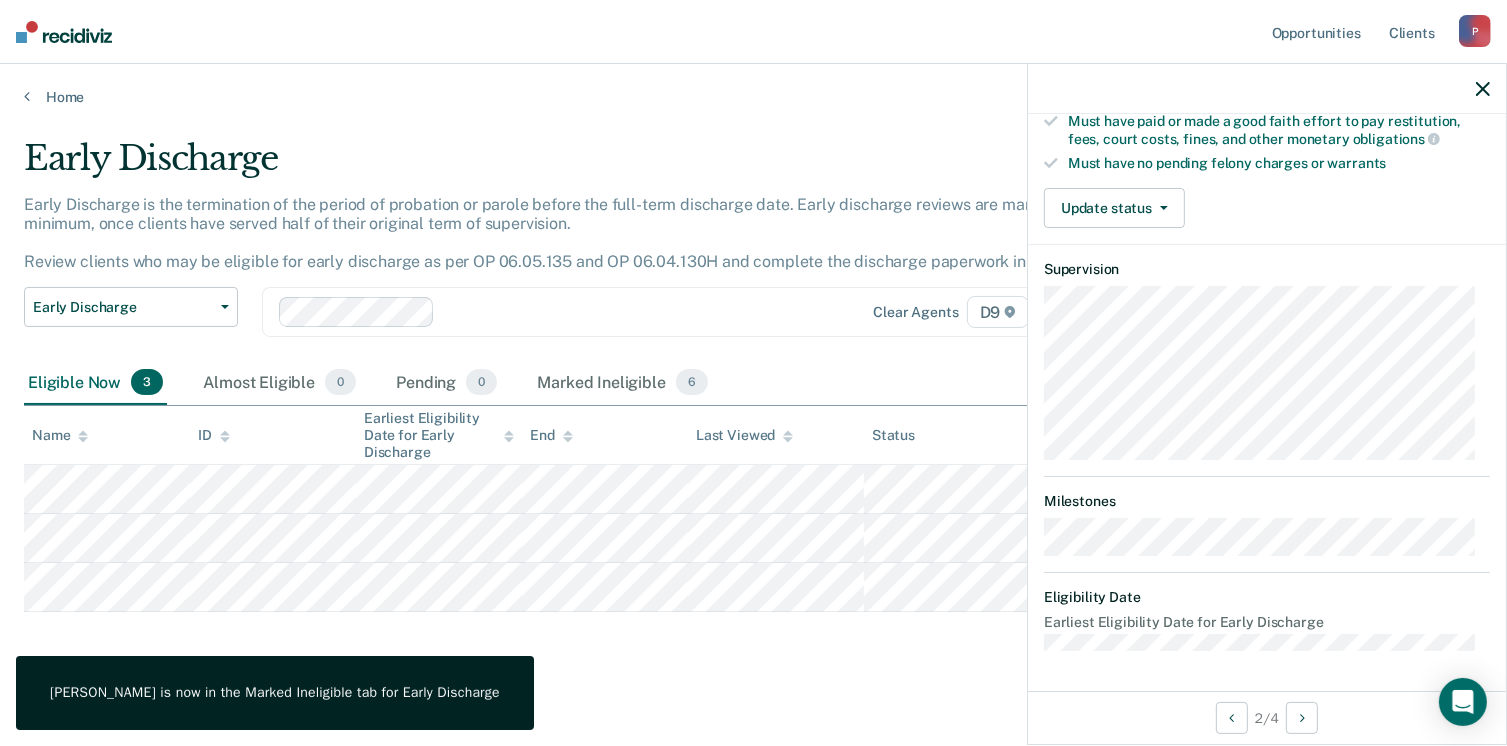 scroll, scrollTop: 392, scrollLeft: 0, axis: vertical 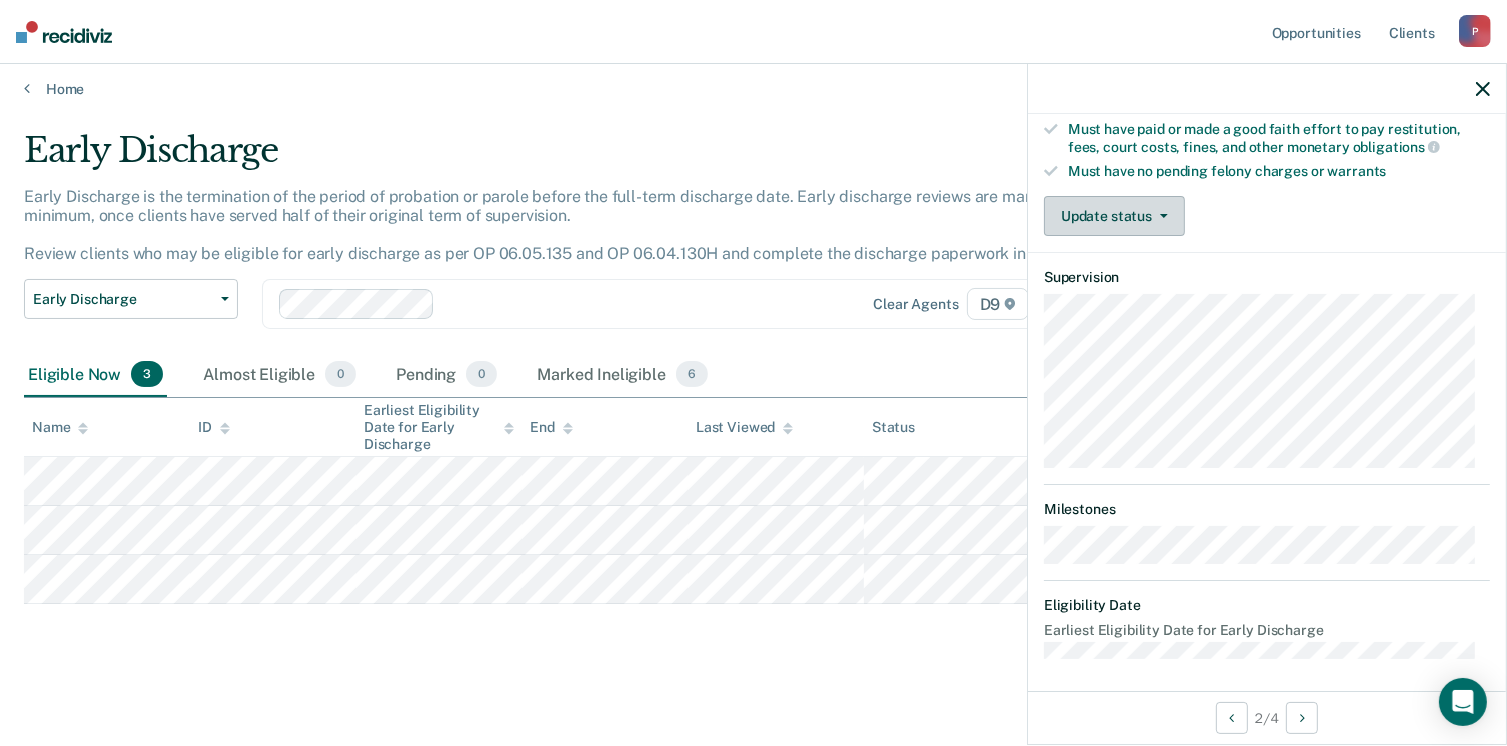 click on "Update status" at bounding box center (1114, 216) 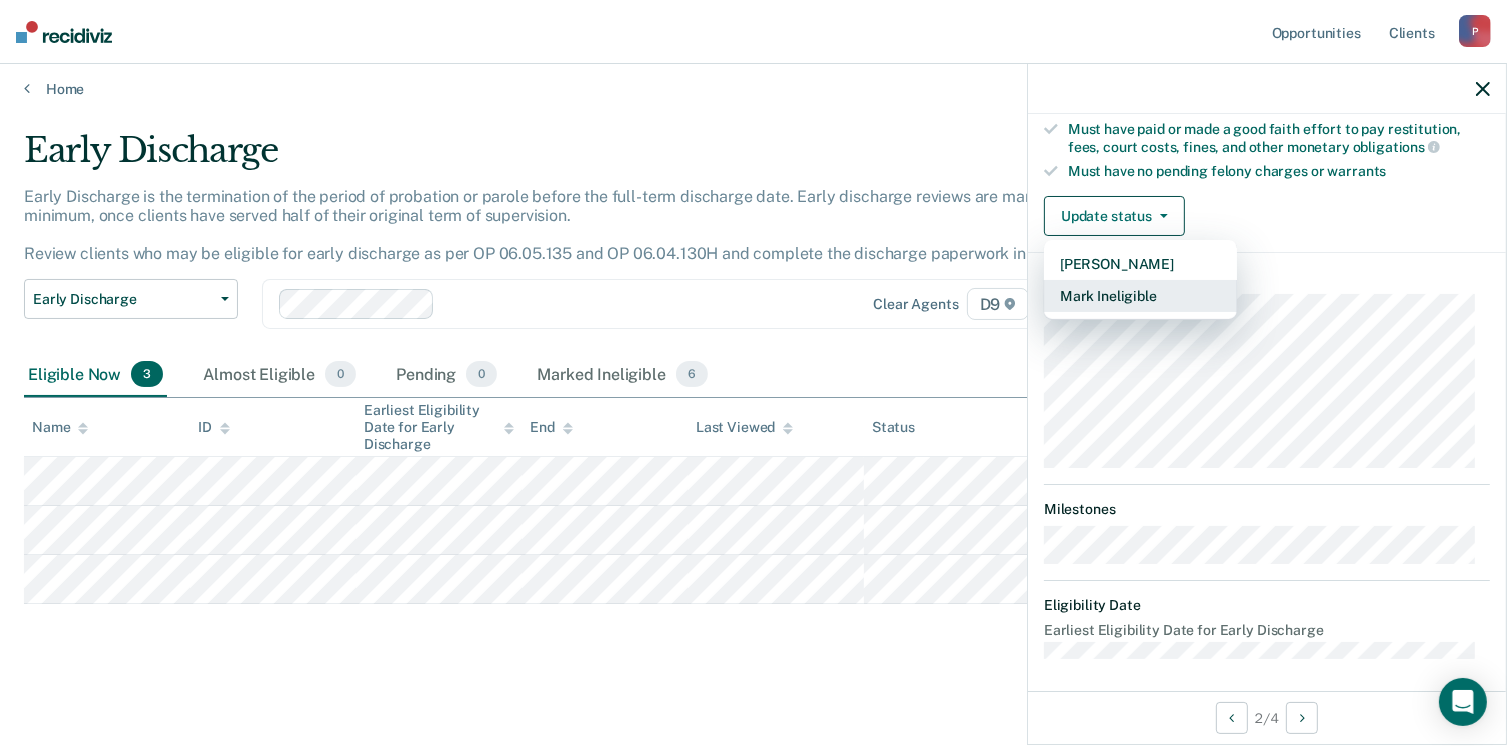 click on "Mark Ineligible" at bounding box center (1140, 296) 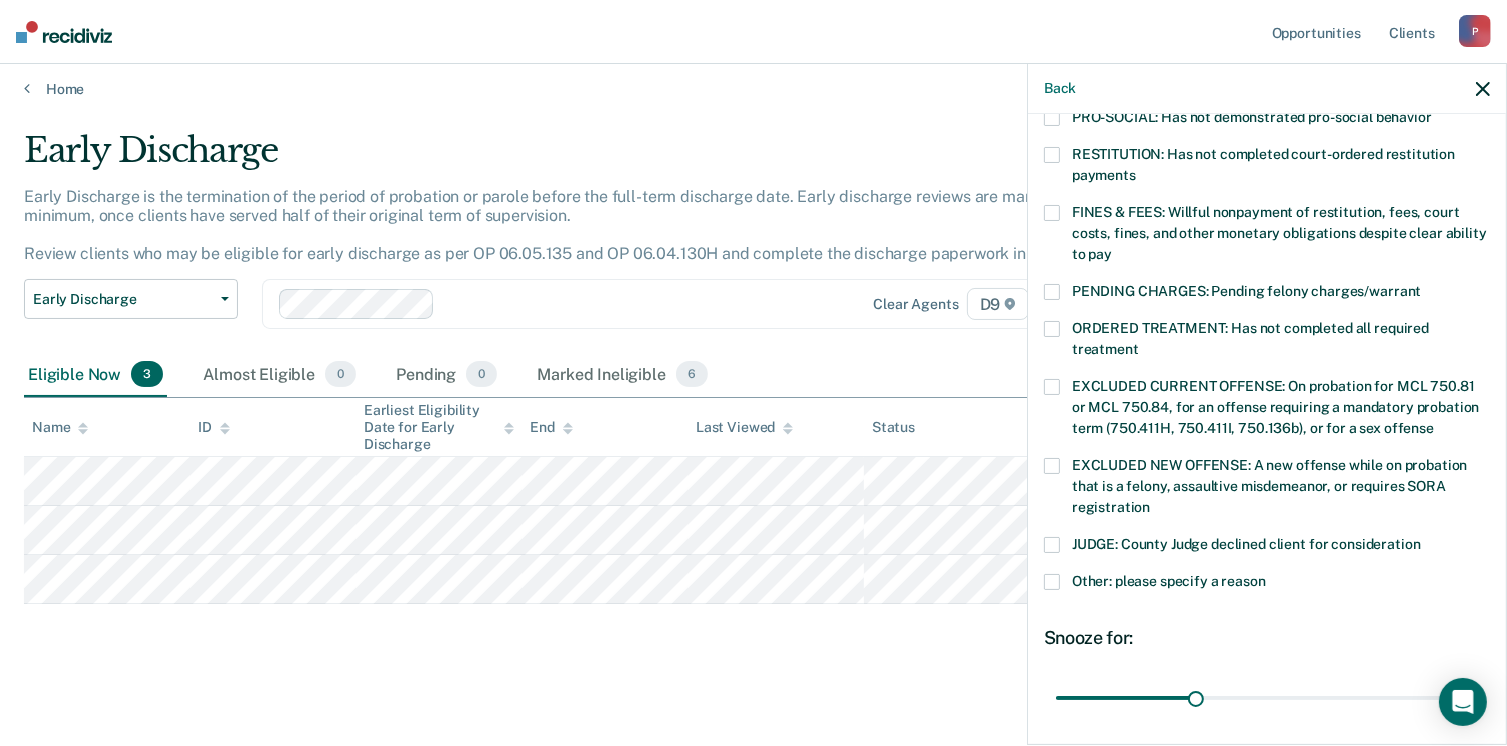 scroll, scrollTop: 647, scrollLeft: 0, axis: vertical 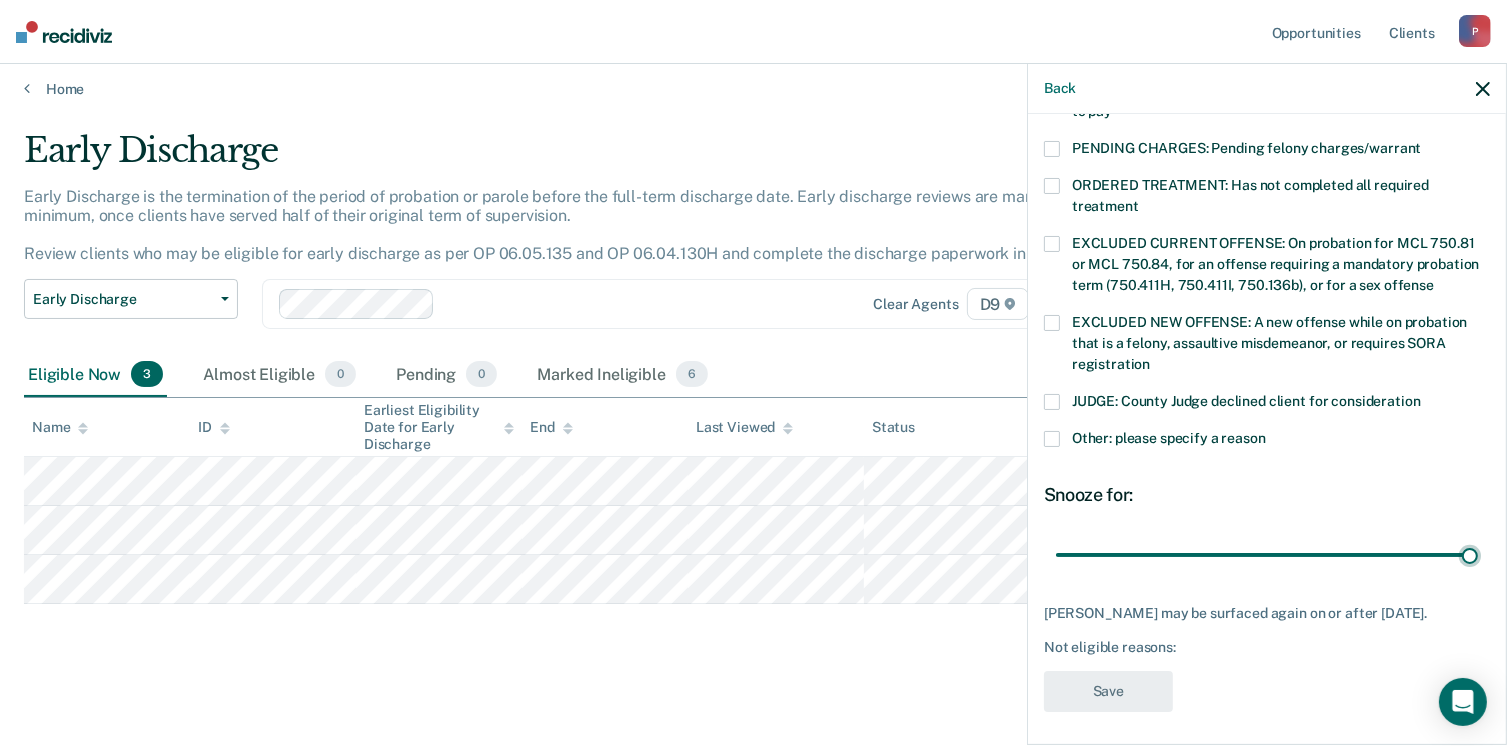 drag, startPoint x: 1239, startPoint y: 531, endPoint x: 1506, endPoint y: 523, distance: 267.1198 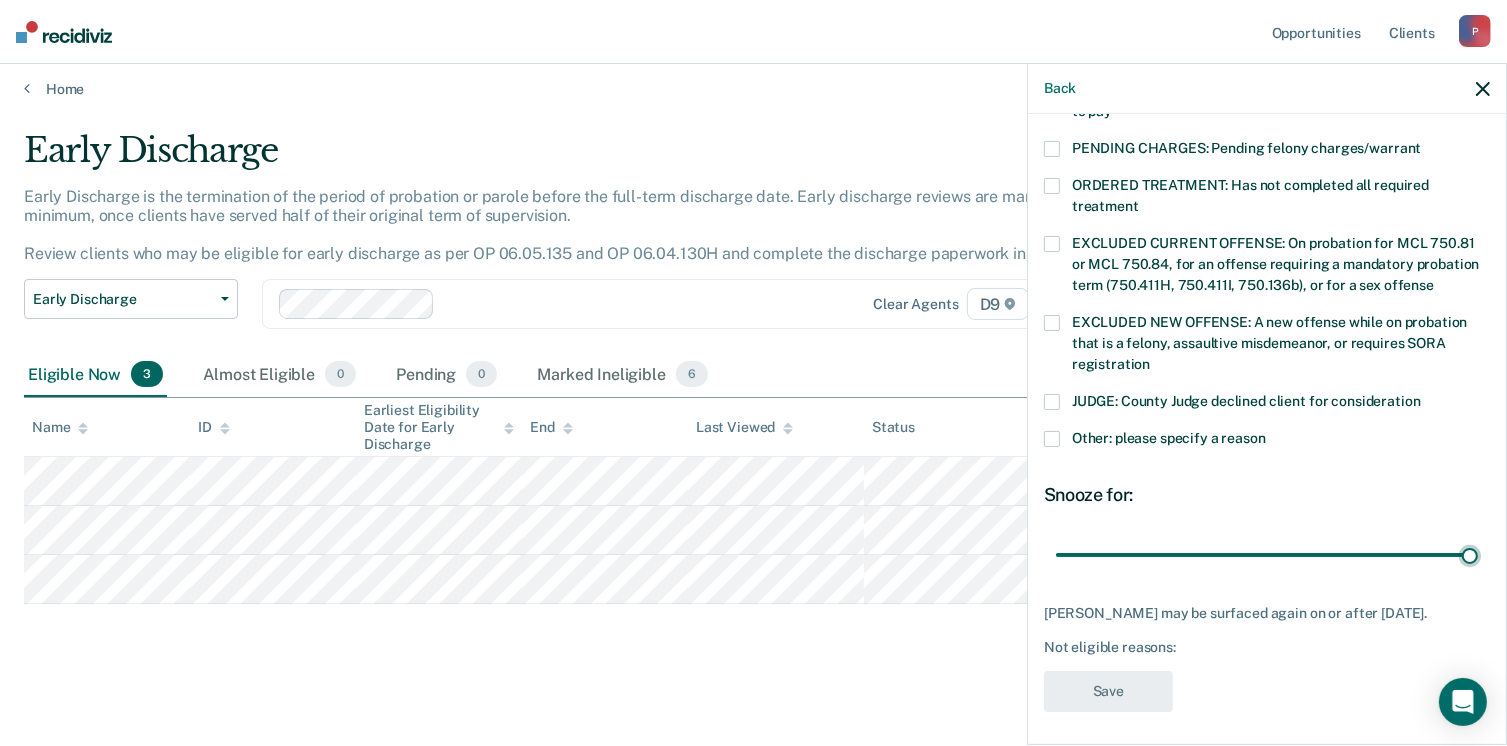 type on "90" 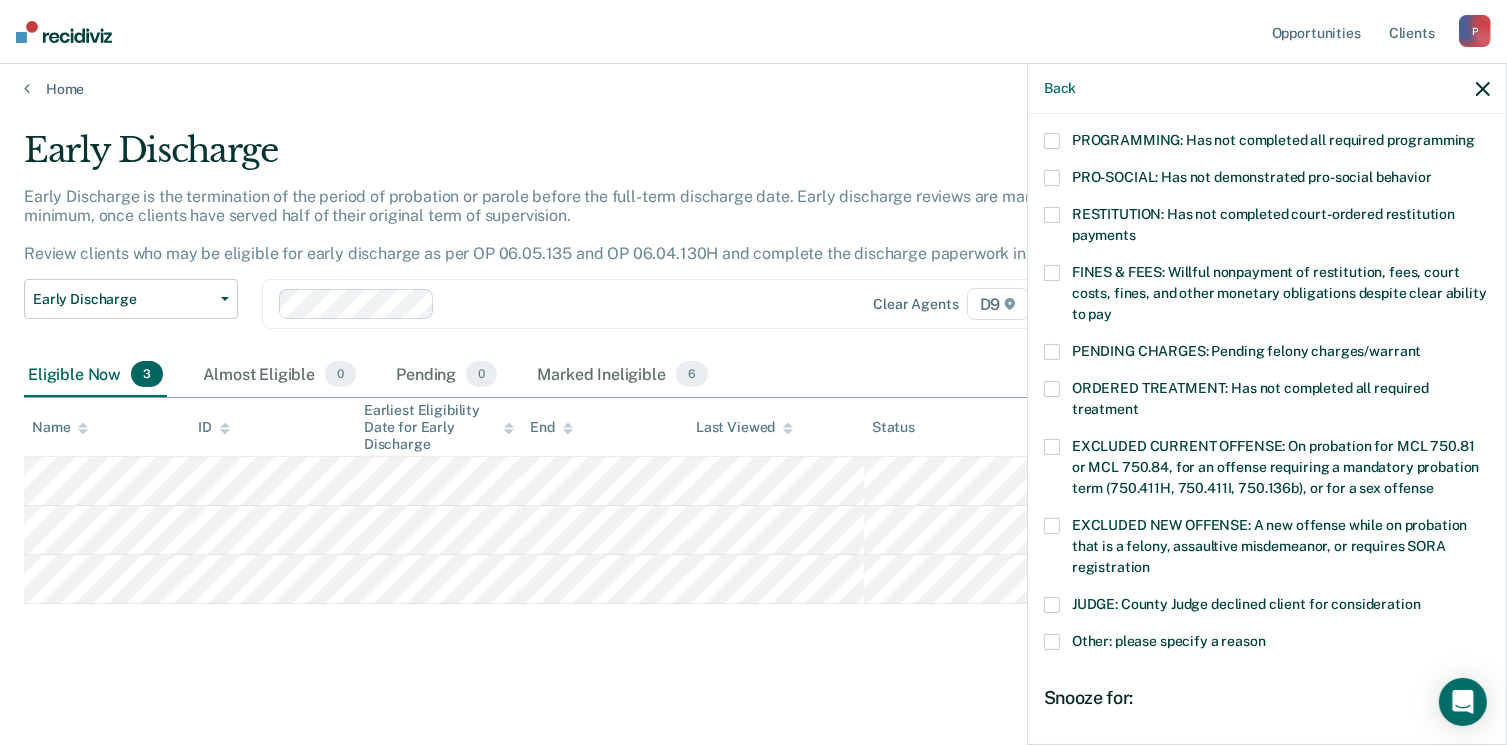 scroll, scrollTop: 547, scrollLeft: 0, axis: vertical 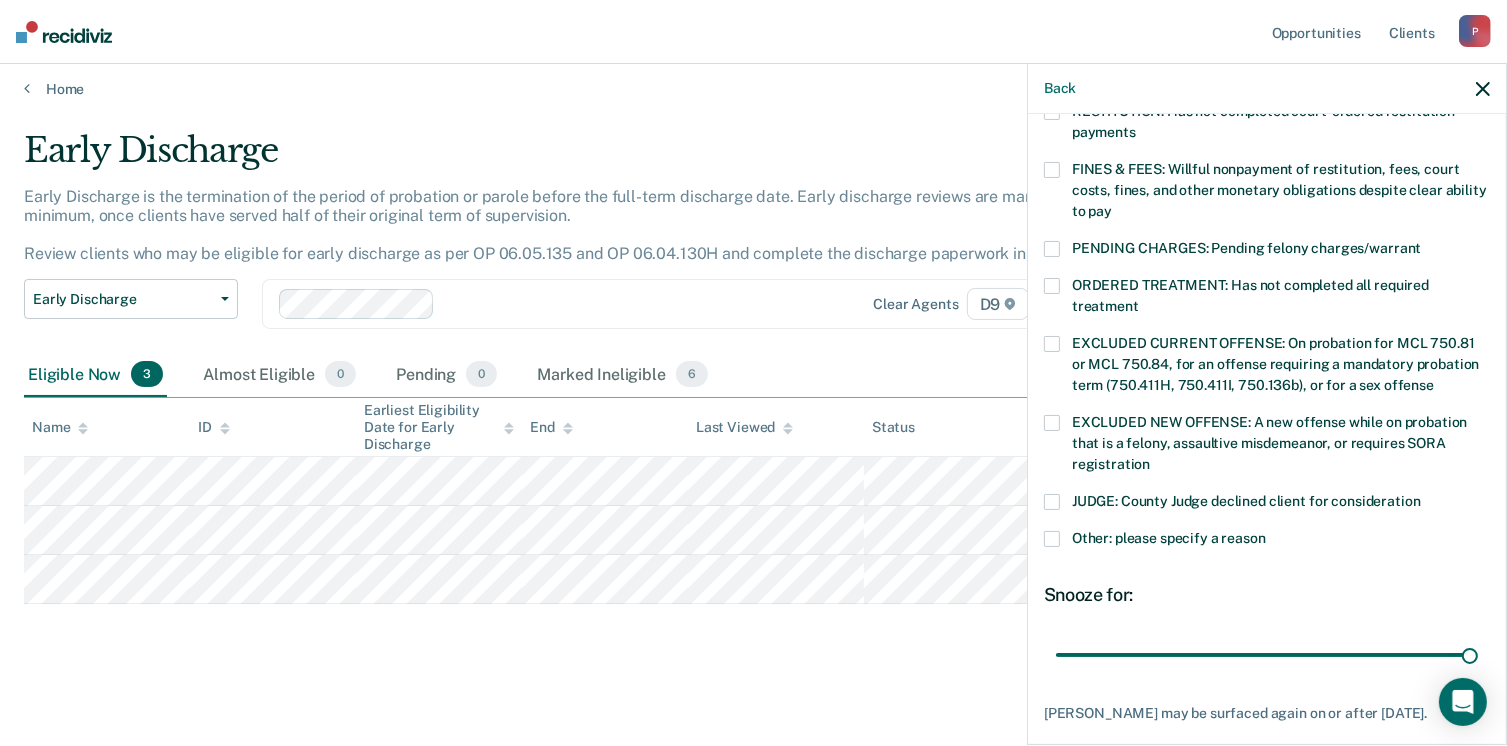 click on "Other: please specify a reason" at bounding box center (1267, 541) 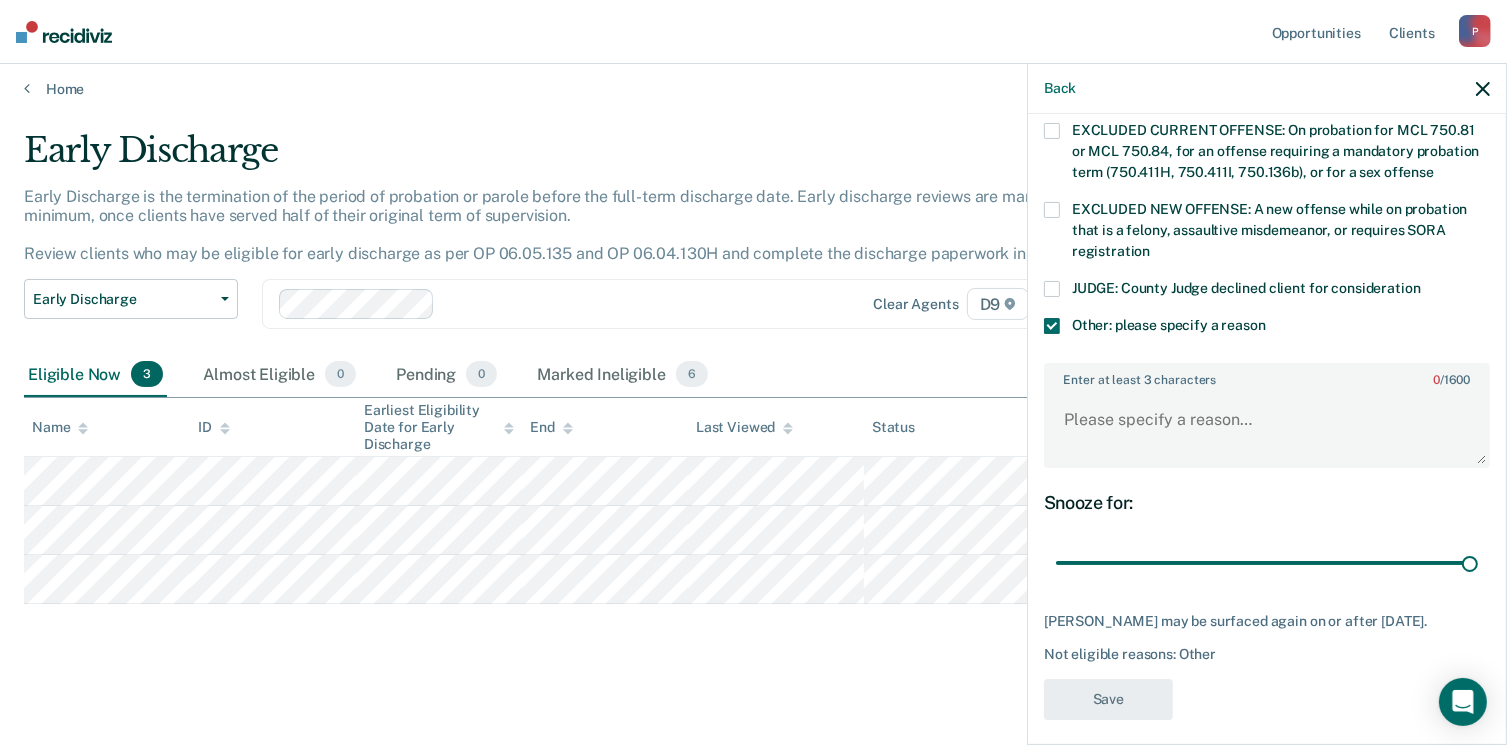 scroll, scrollTop: 766, scrollLeft: 0, axis: vertical 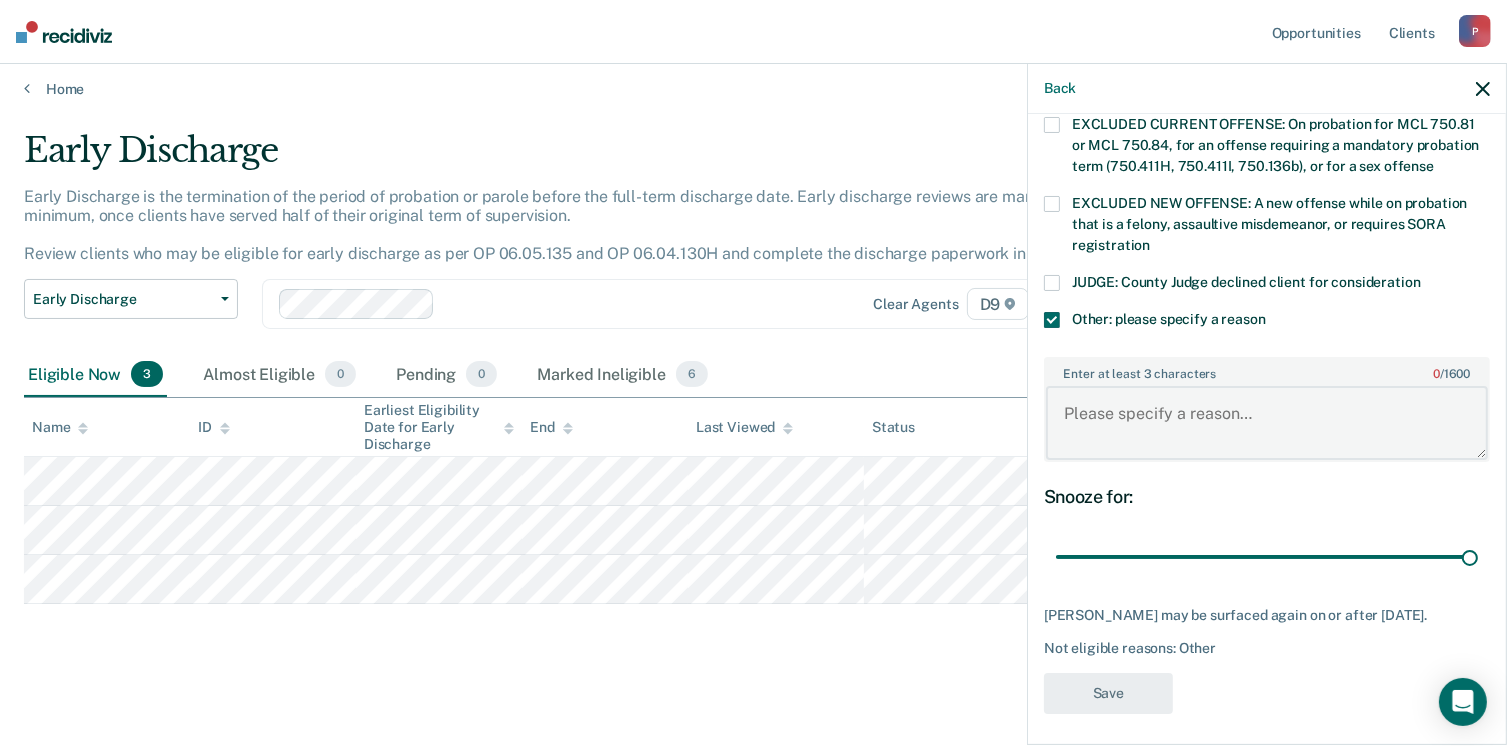 click on "Enter at least 3 characters 0  /  1600" at bounding box center [1267, 423] 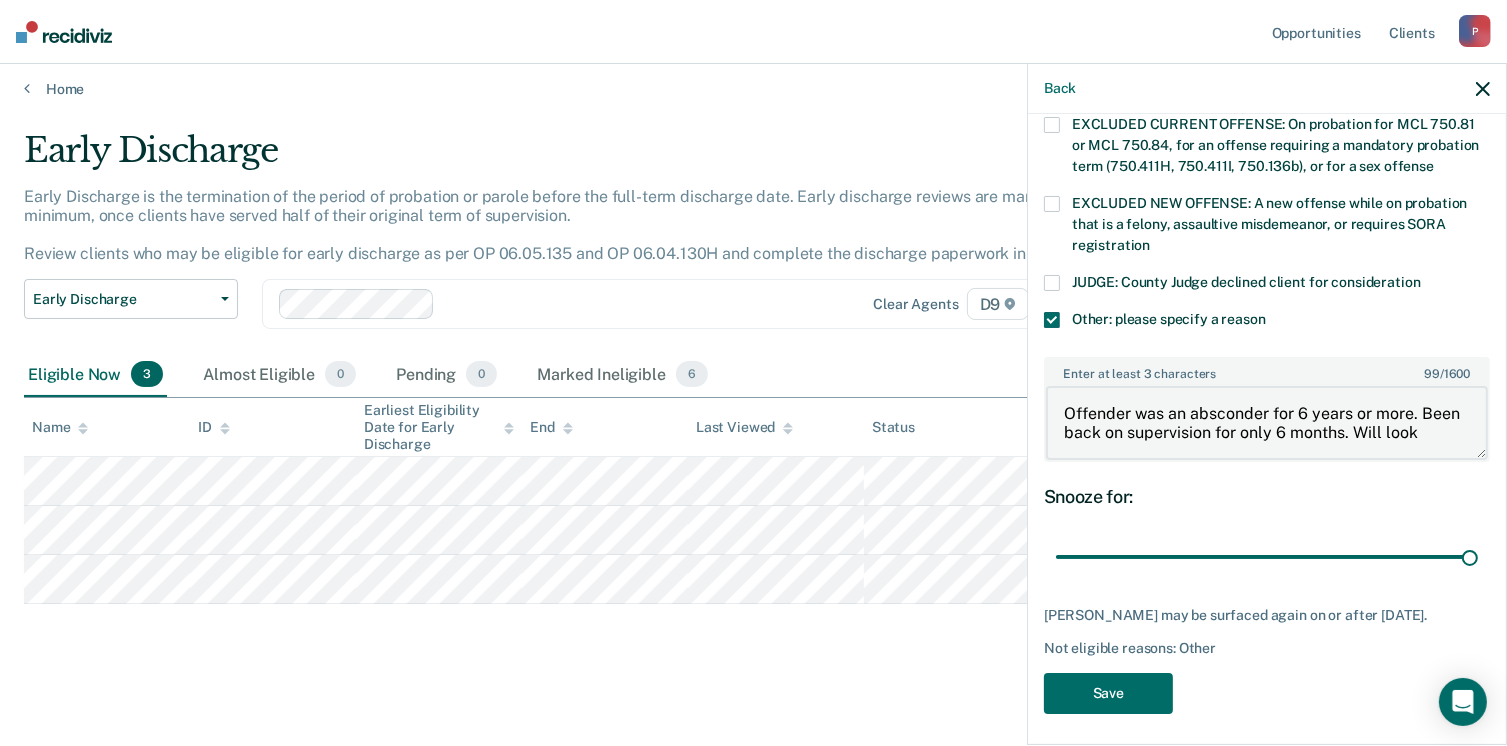 scroll, scrollTop: 3, scrollLeft: 0, axis: vertical 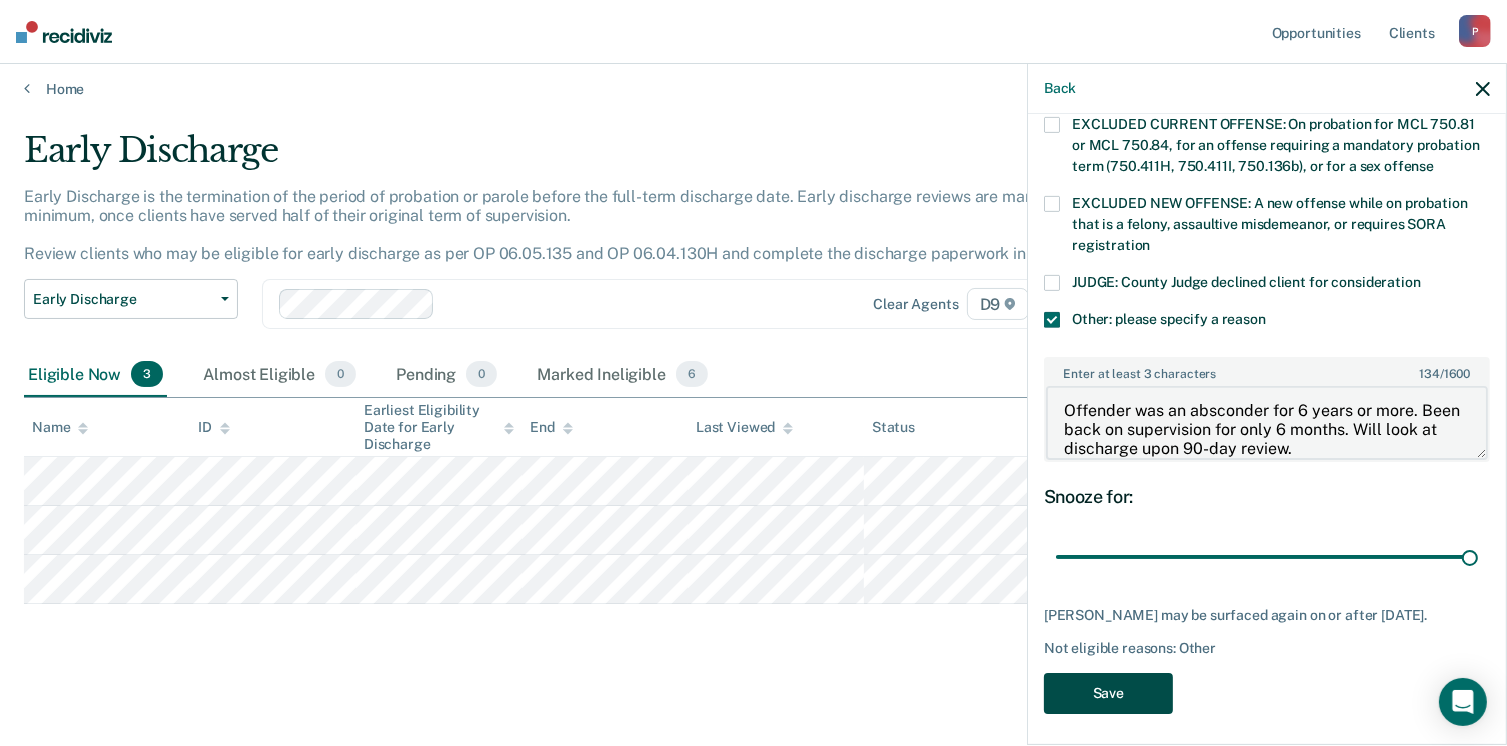 type on "Offender was an absconder for 6 years or more. Been back on supervision for only 6 months. Will look at discharge upon 90-day review." 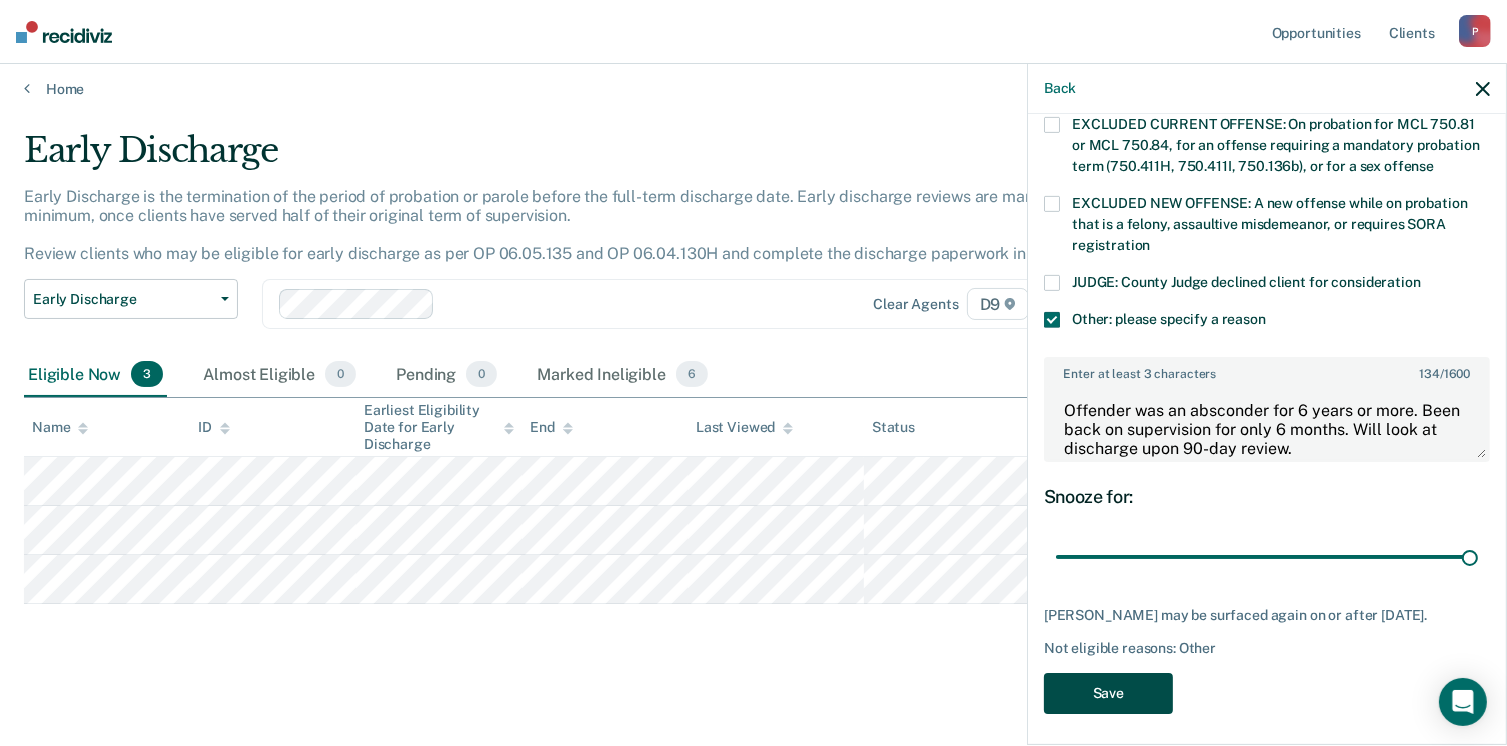 click on "Save" at bounding box center (1108, 693) 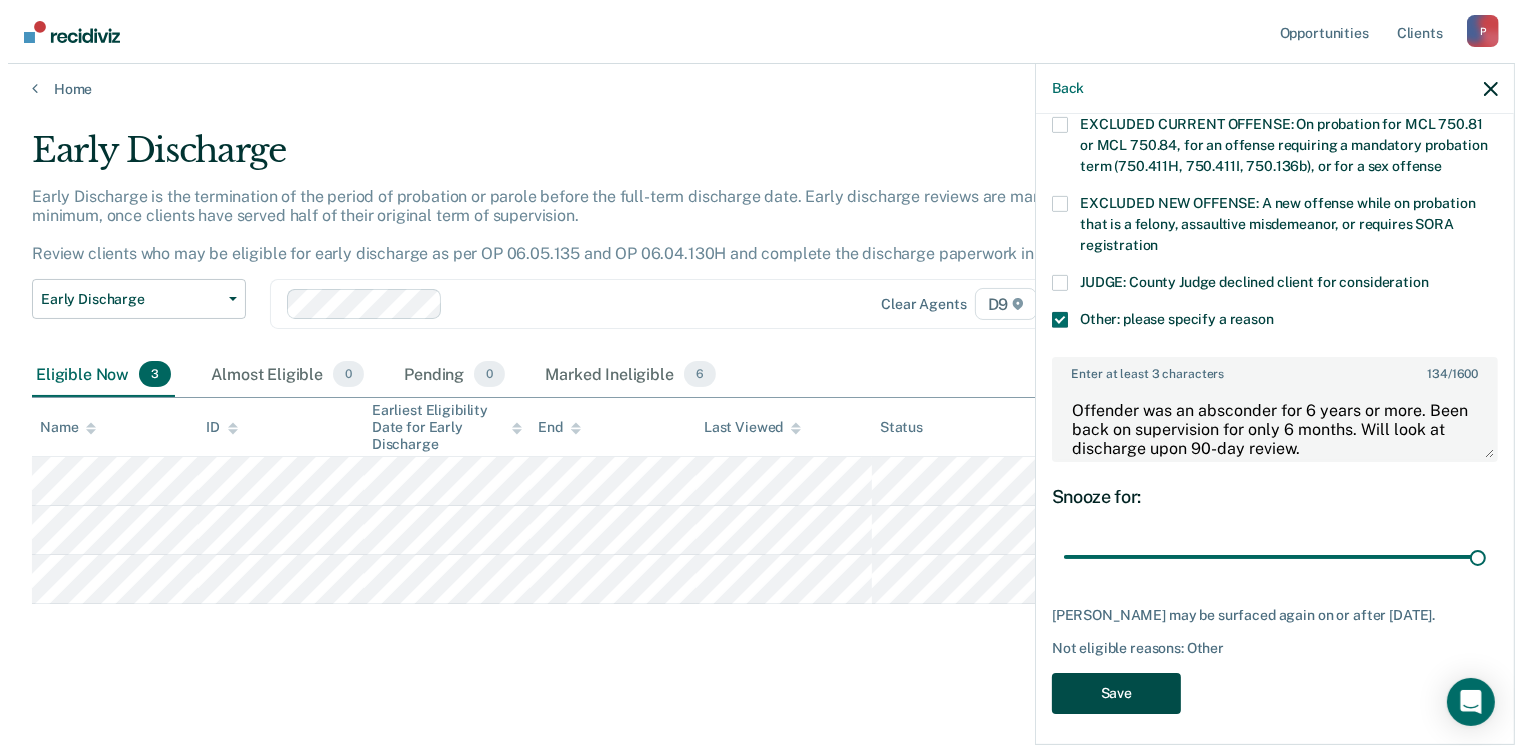 scroll, scrollTop: 0, scrollLeft: 0, axis: both 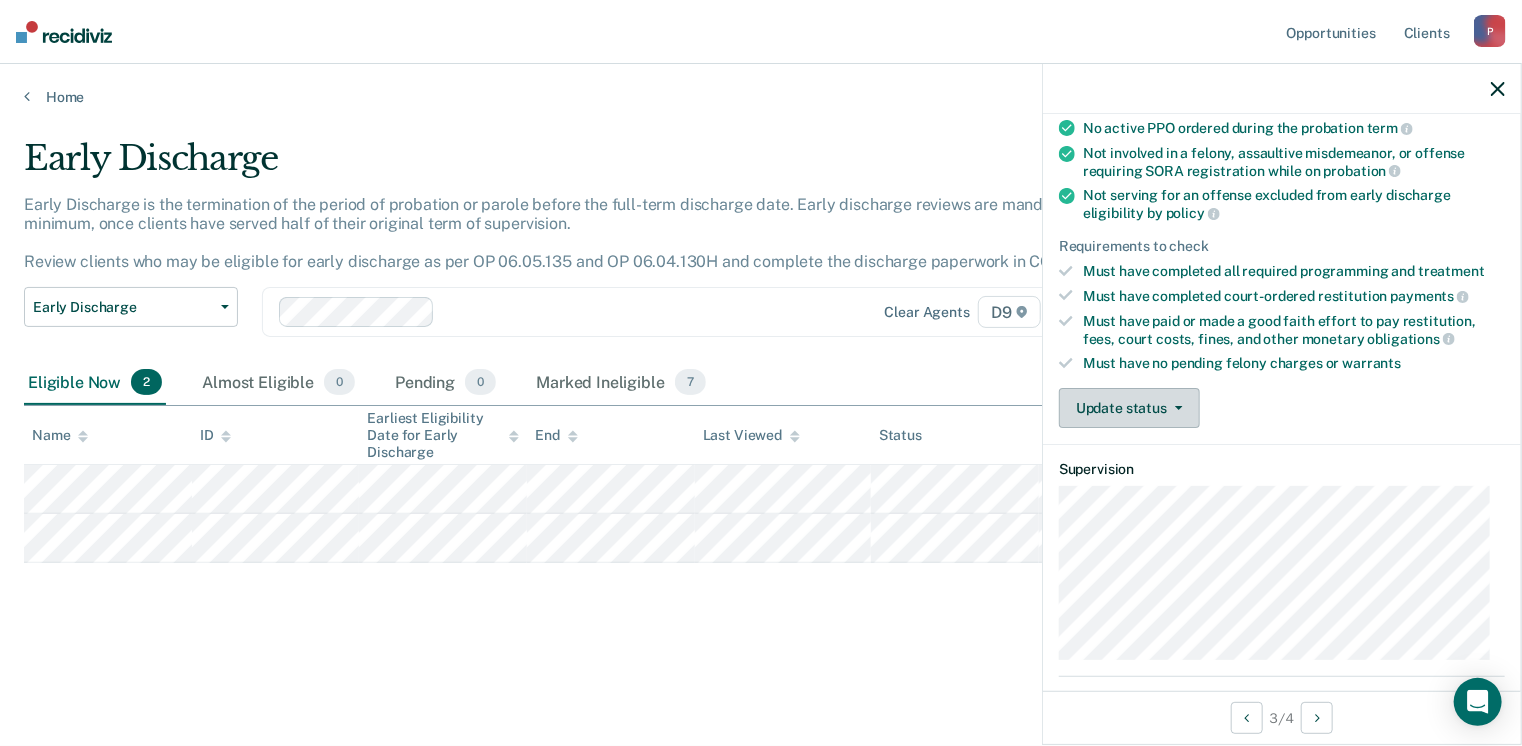 click on "Update status" at bounding box center [1129, 408] 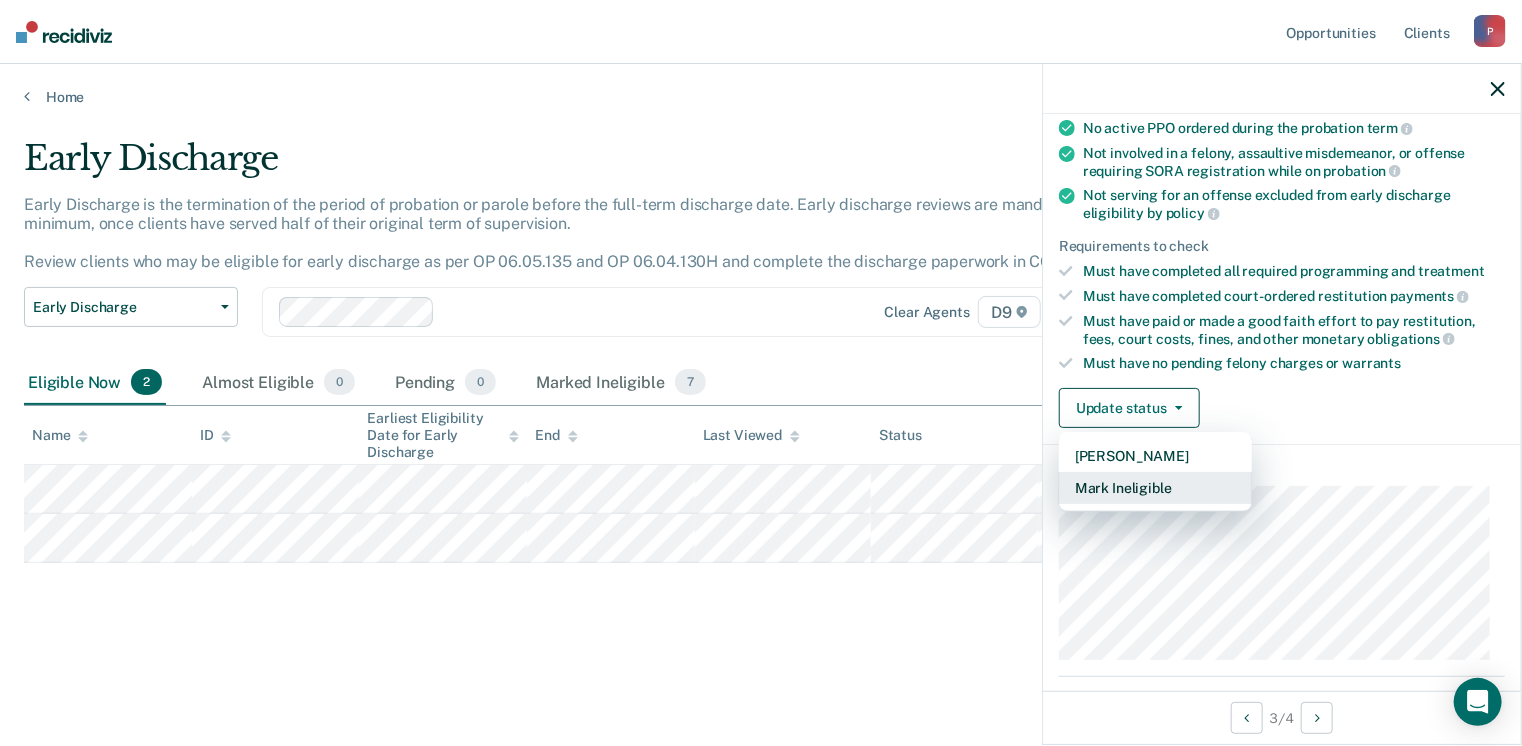 click on "Mark Ineligible" at bounding box center [1155, 488] 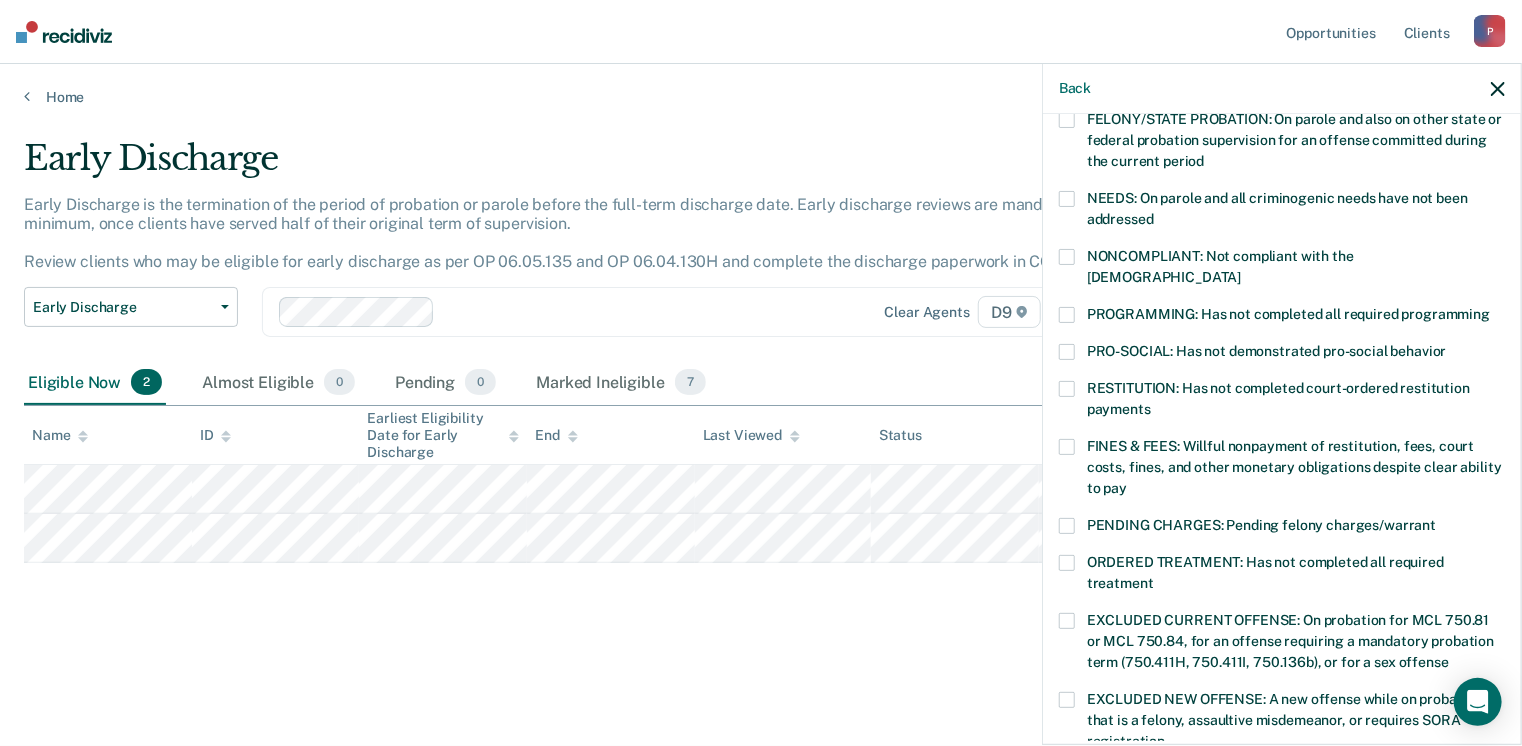 scroll, scrollTop: 300, scrollLeft: 0, axis: vertical 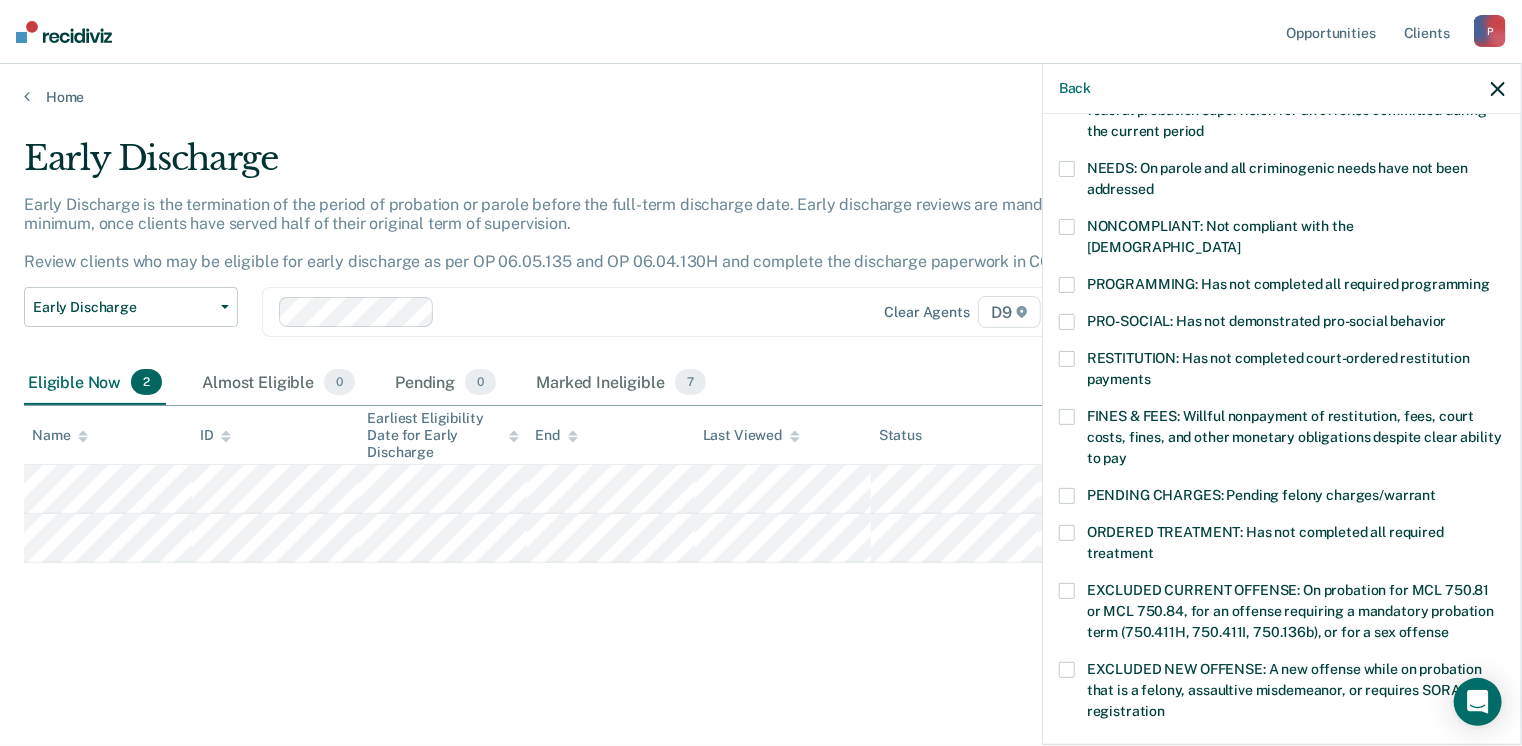 click at bounding box center [1067, 359] 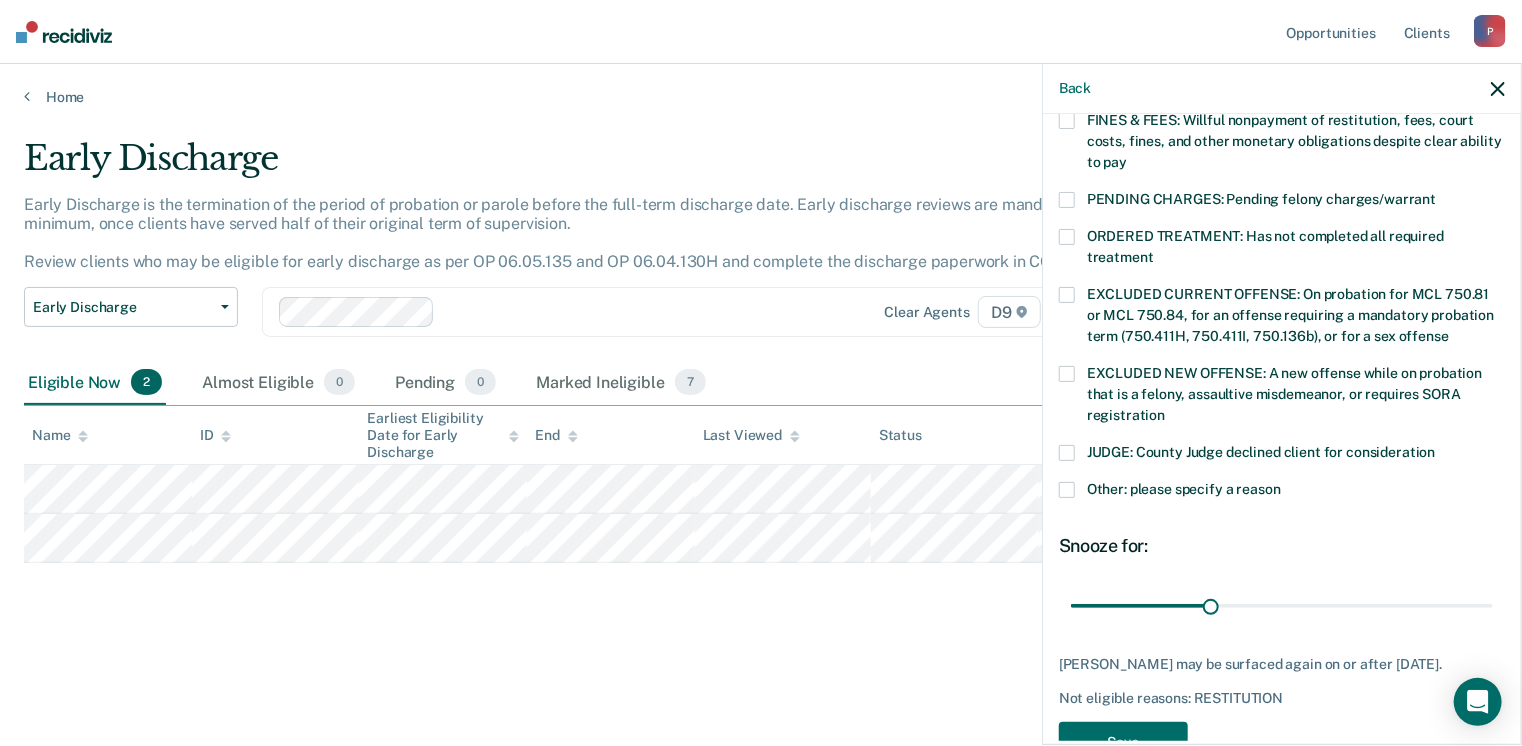 scroll, scrollTop: 600, scrollLeft: 0, axis: vertical 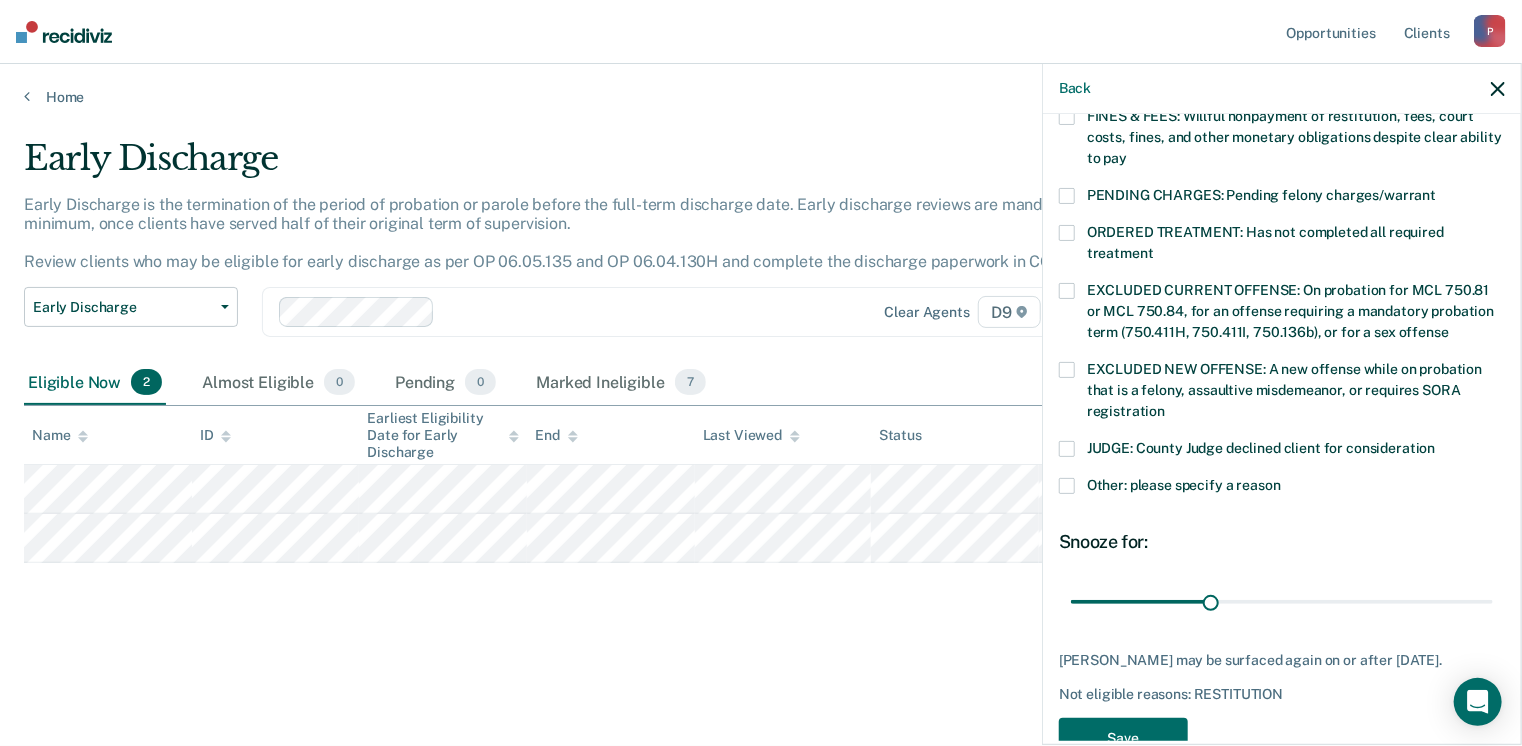 click at bounding box center [1067, 486] 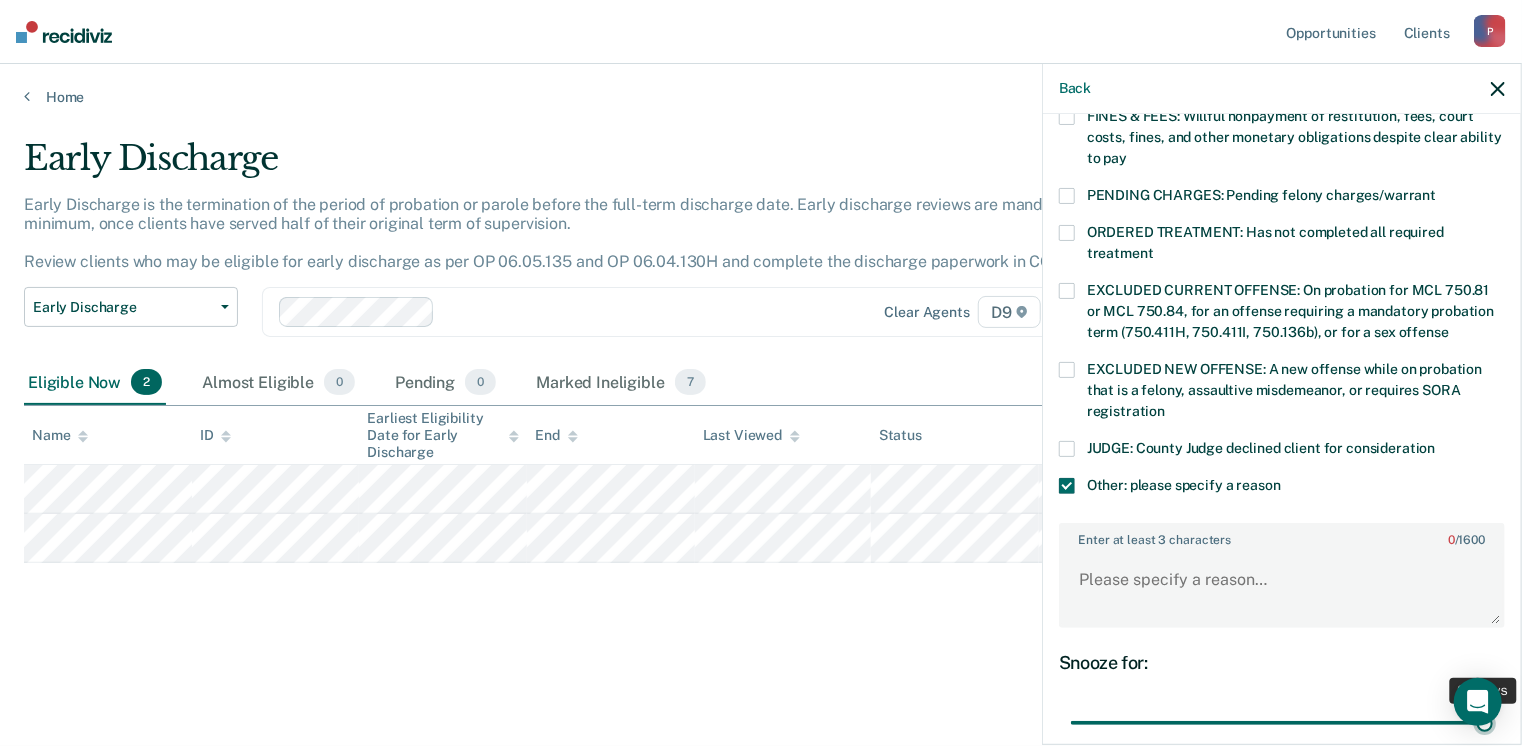 drag, startPoint x: 1205, startPoint y: 696, endPoint x: 1480, endPoint y: 697, distance: 275.00183 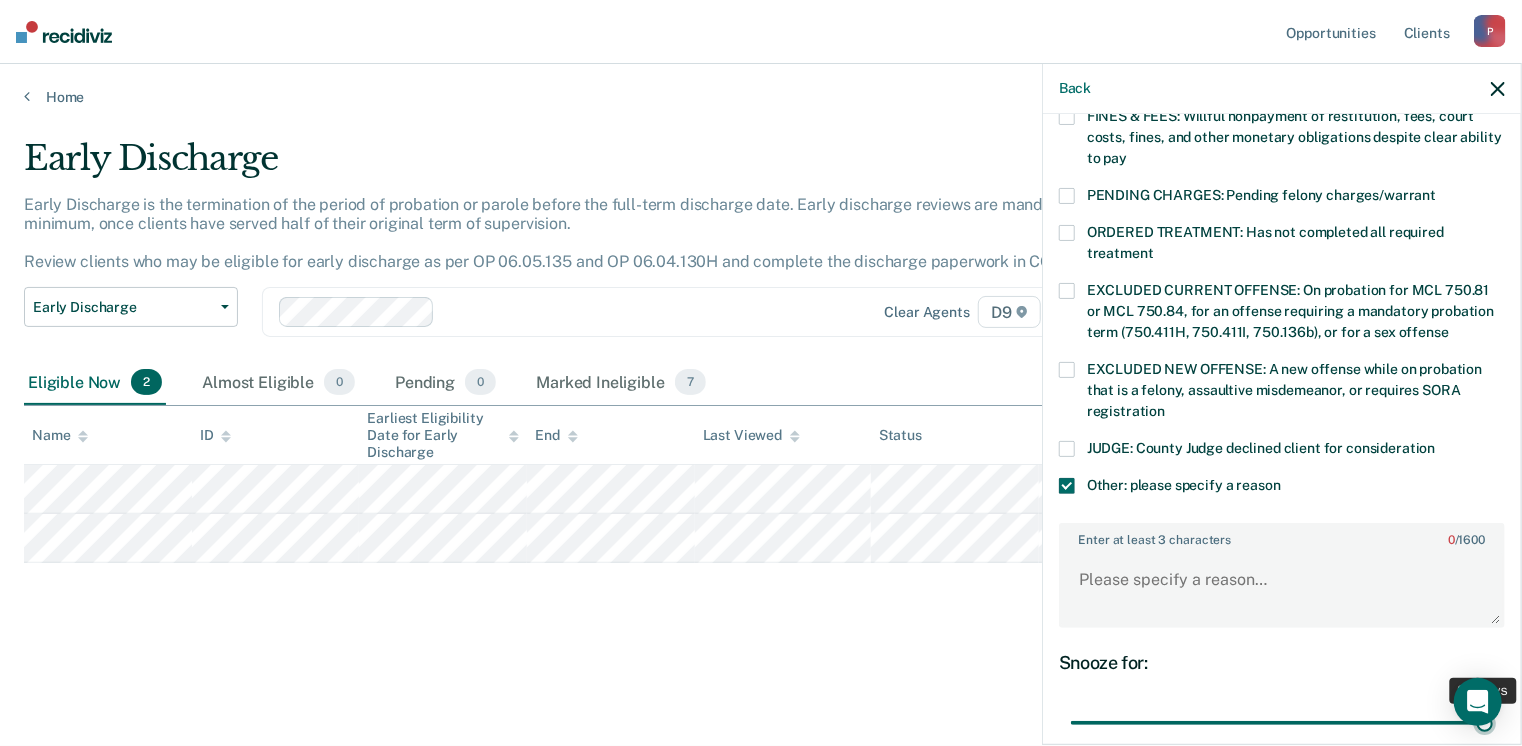 type on "90" 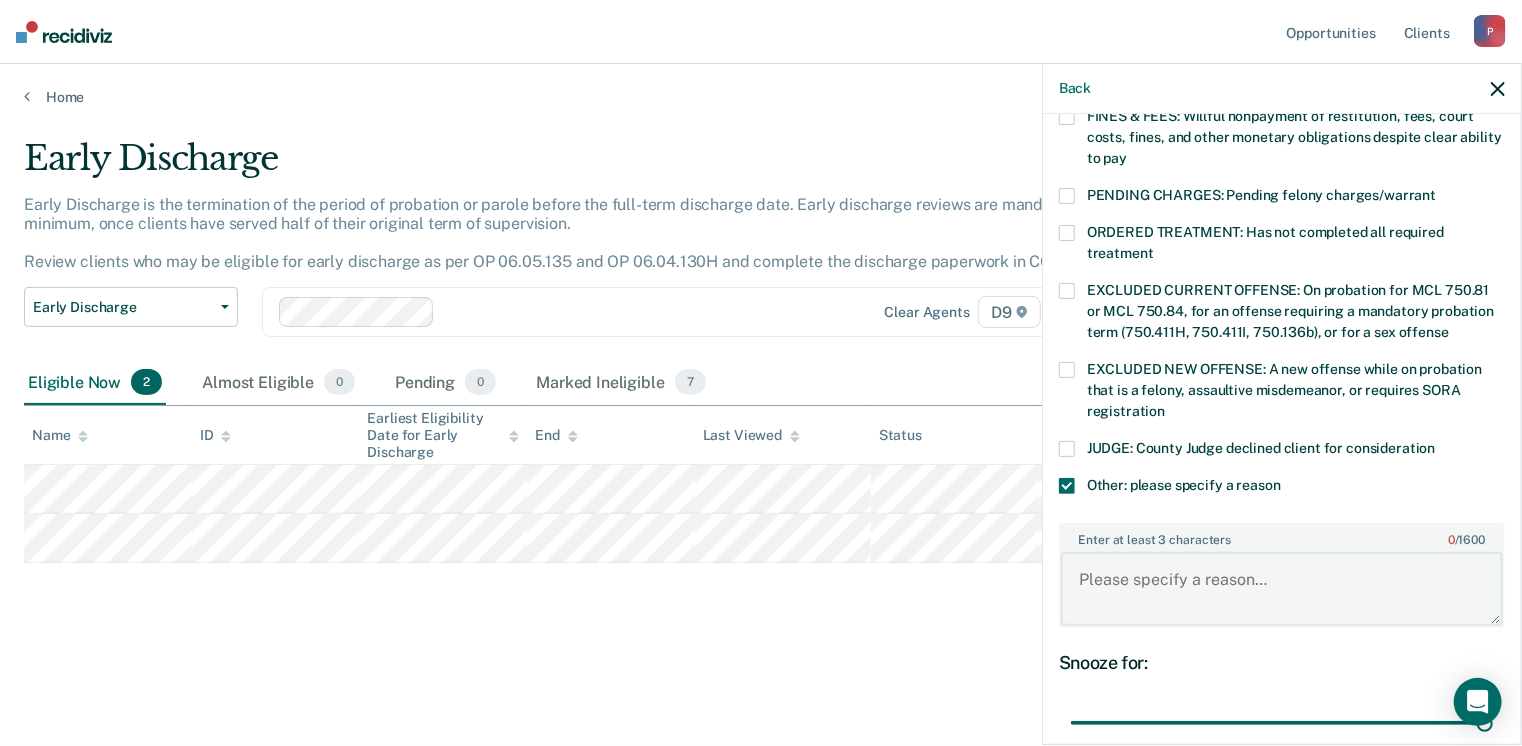 click on "Enter at least 3 characters 0  /  1600" at bounding box center (1282, 589) 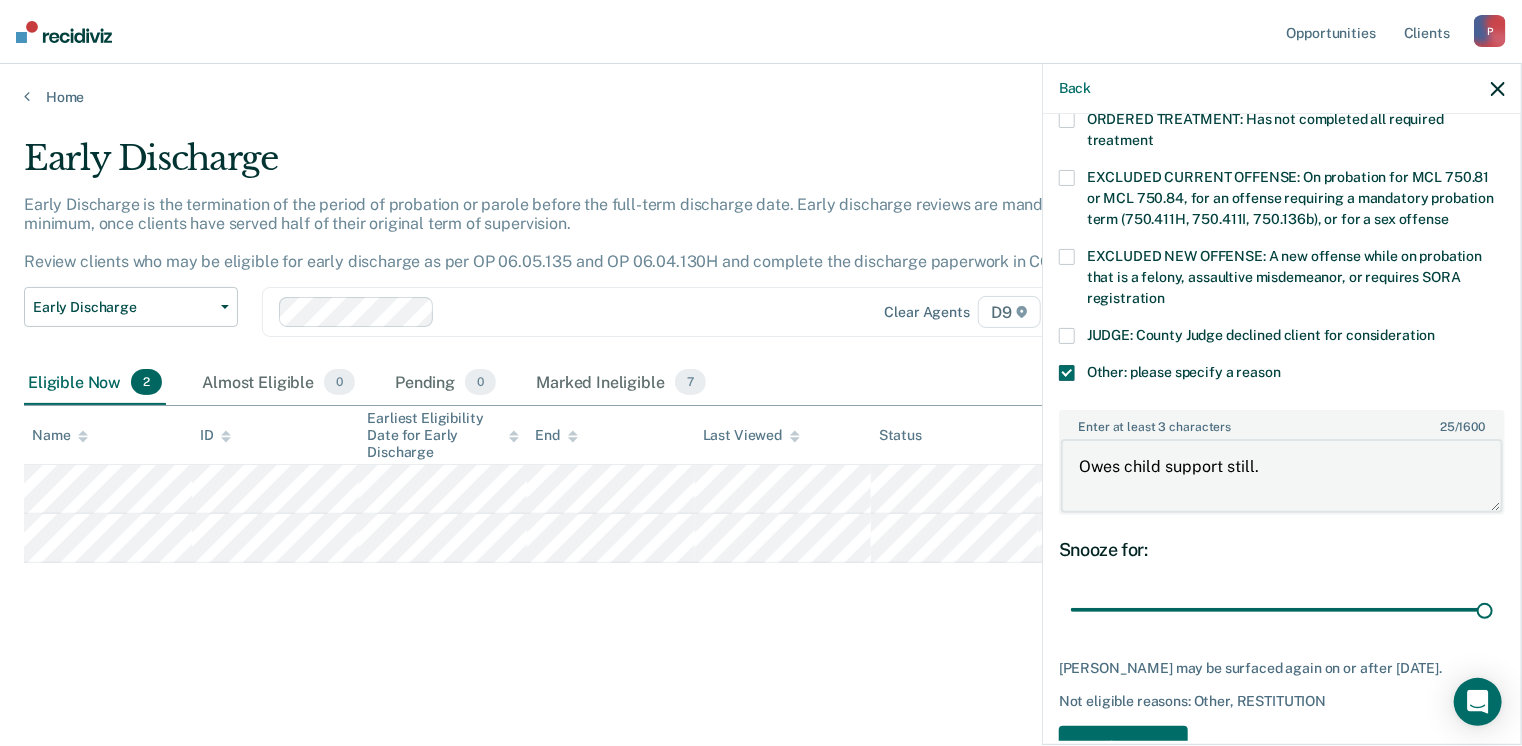 scroll, scrollTop: 749, scrollLeft: 0, axis: vertical 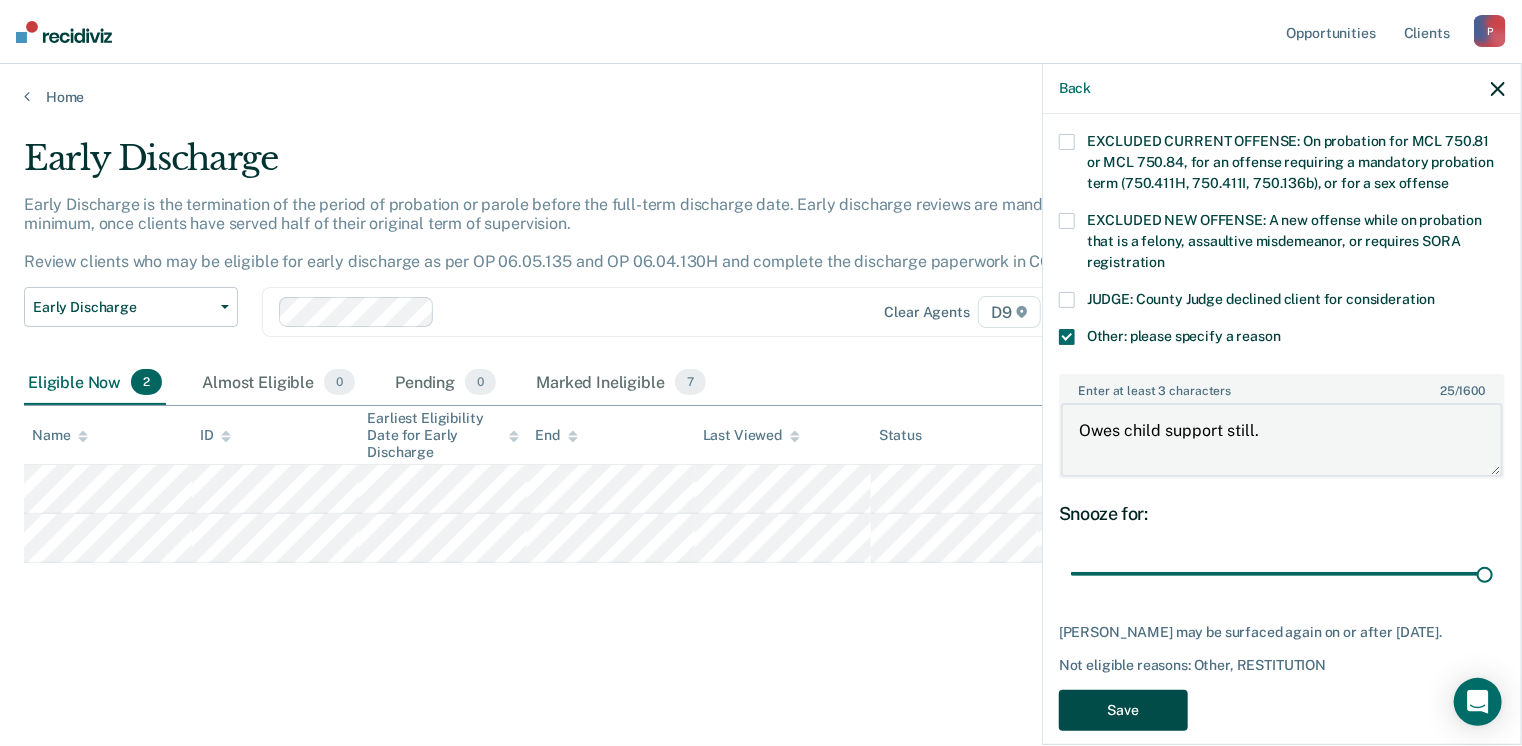 type on "Owes child support still." 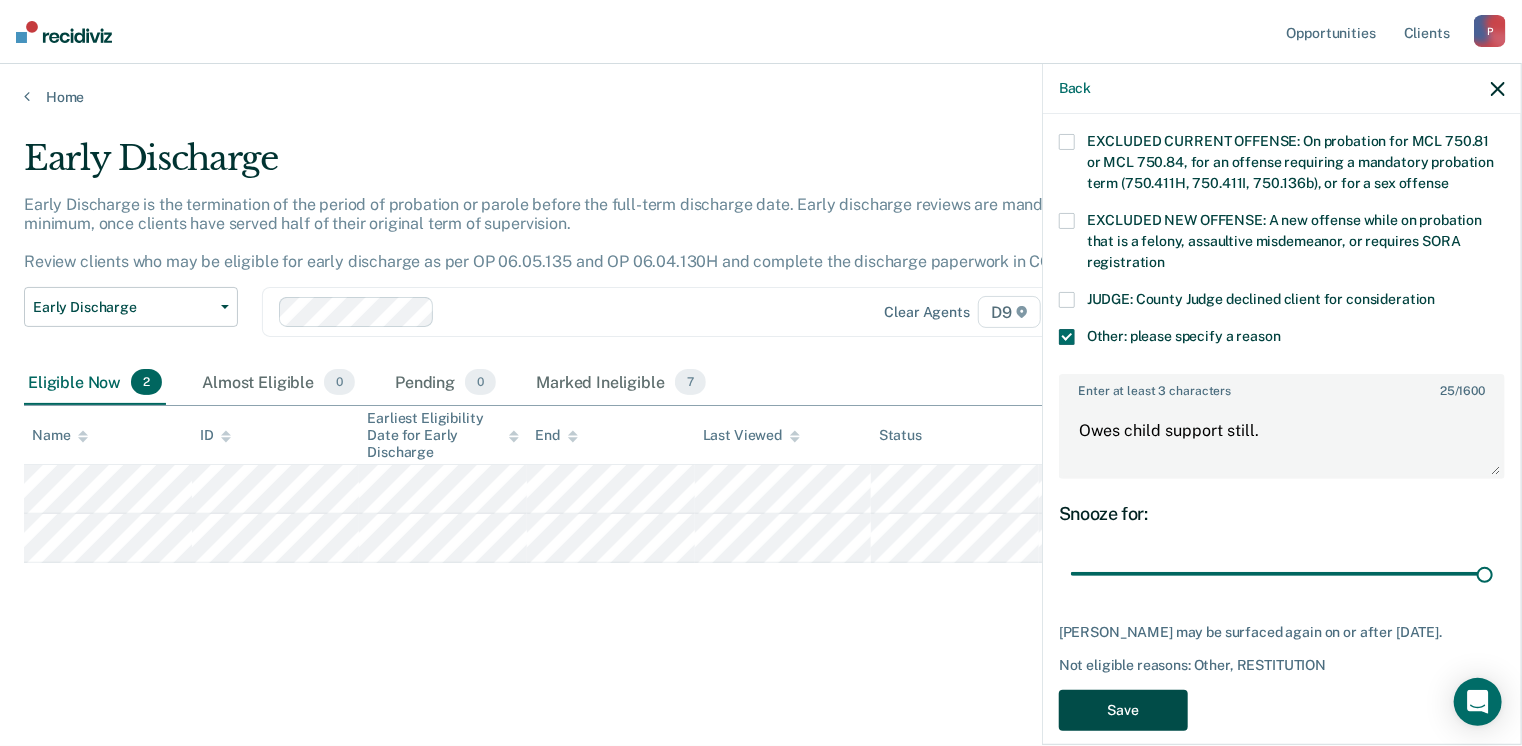 click on "Save" at bounding box center (1123, 710) 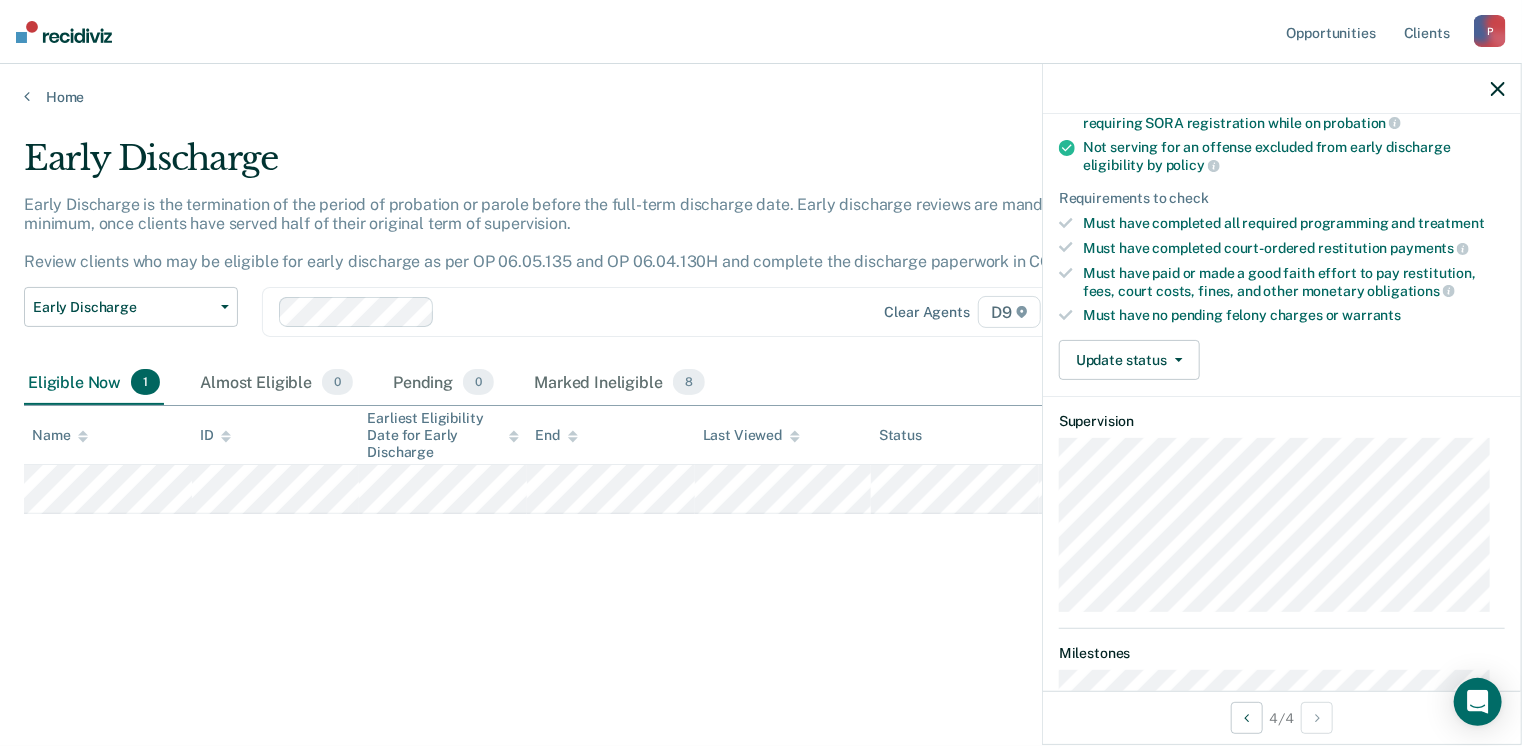 scroll, scrollTop: 392, scrollLeft: 0, axis: vertical 